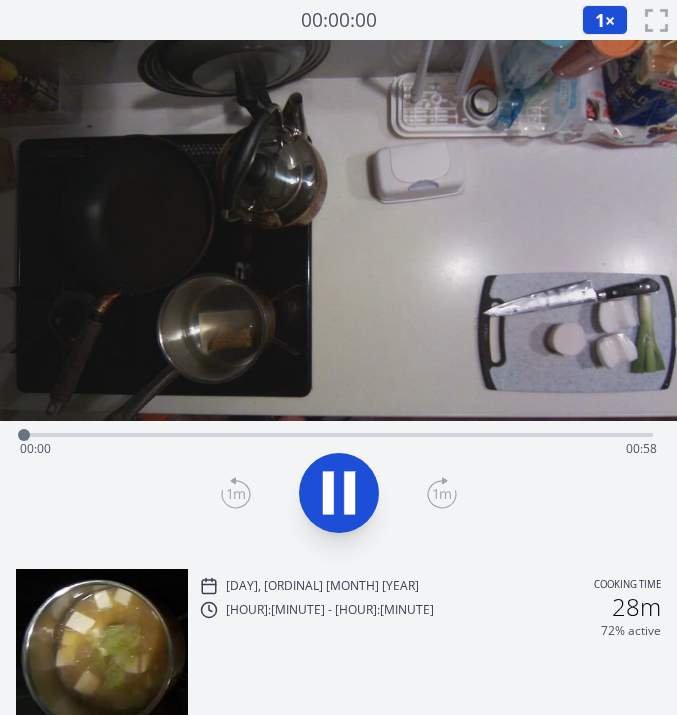 scroll, scrollTop: 0, scrollLeft: 0, axis: both 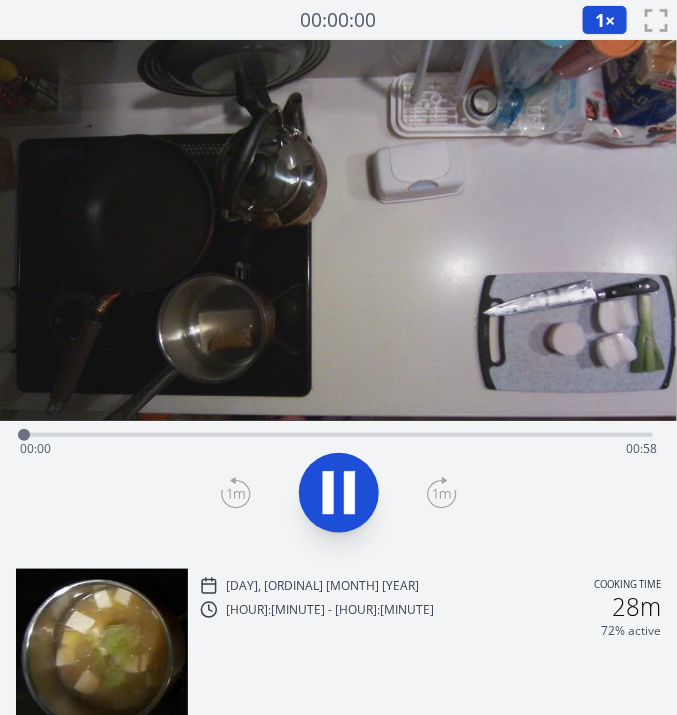 click 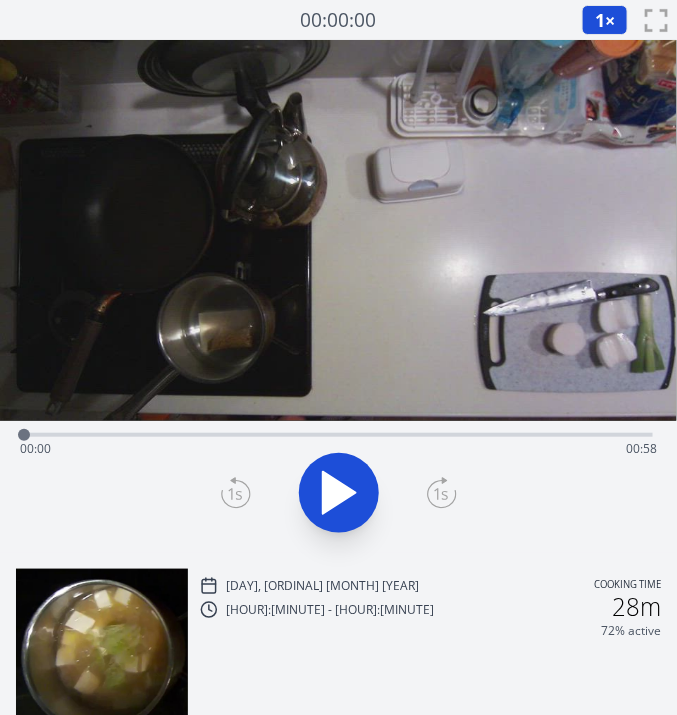 drag, startPoint x: 0, startPoint y: 0, endPoint x: 351, endPoint y: 485, distance: 598.6869 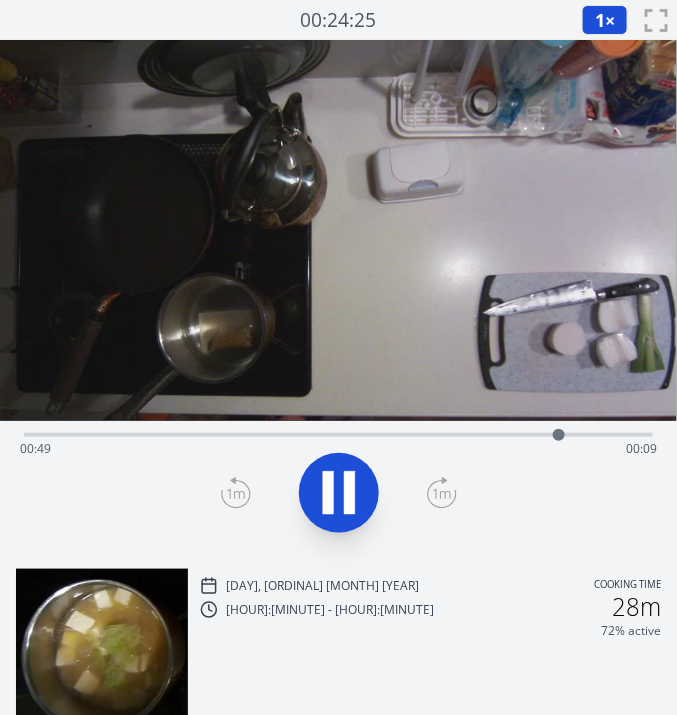 click 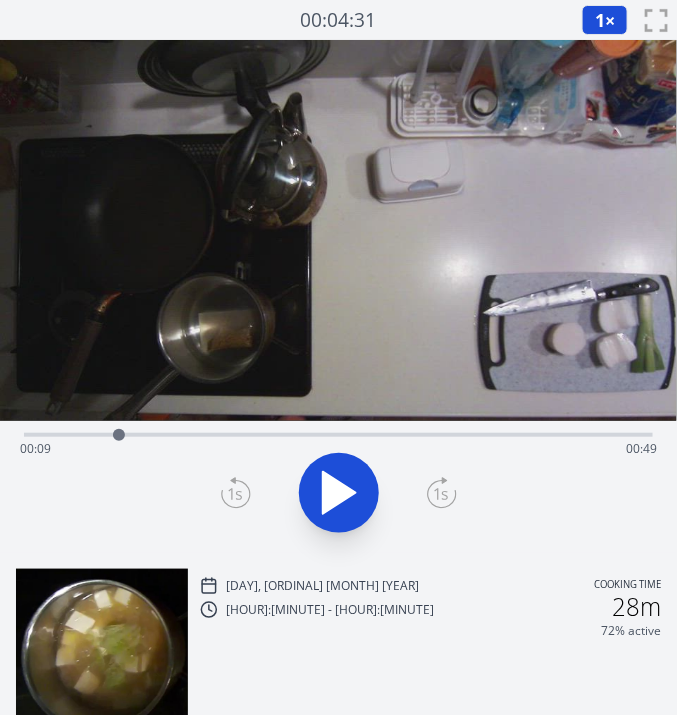 drag, startPoint x: 560, startPoint y: 436, endPoint x: 119, endPoint y: 431, distance: 441.02835 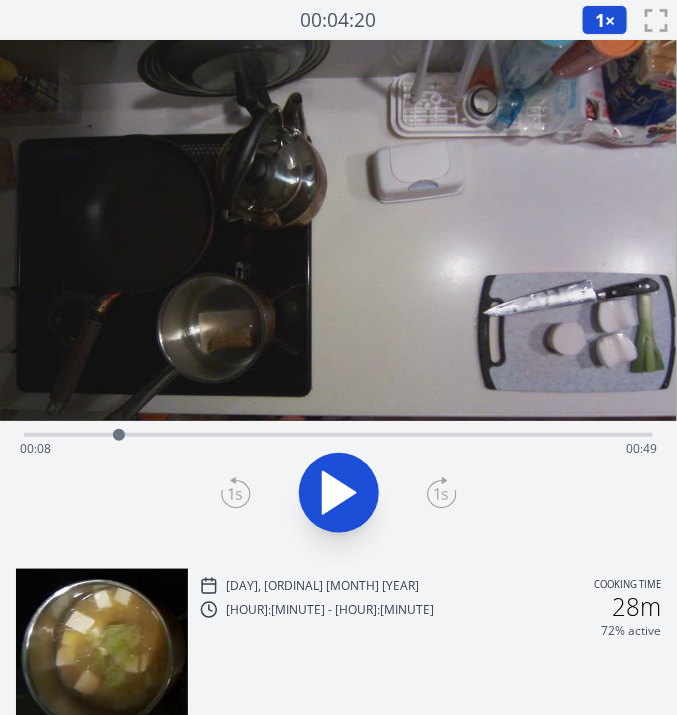 click 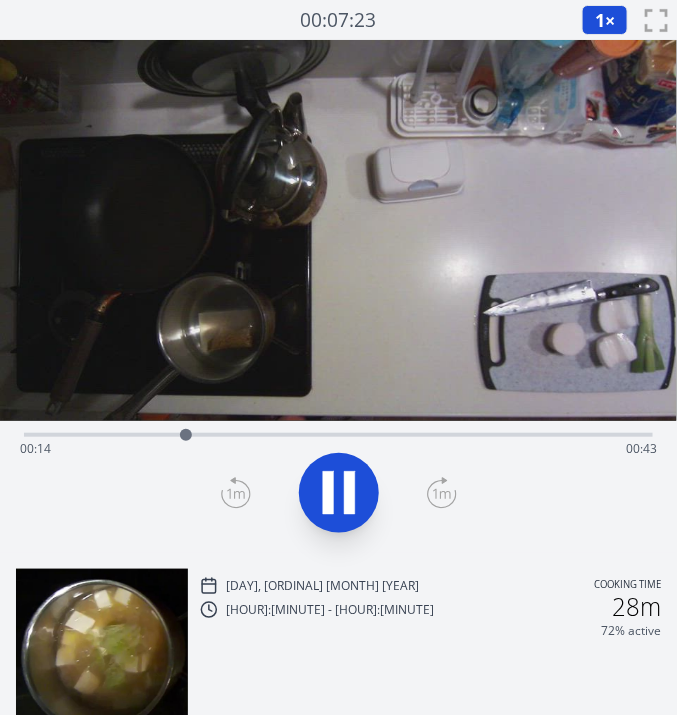 click 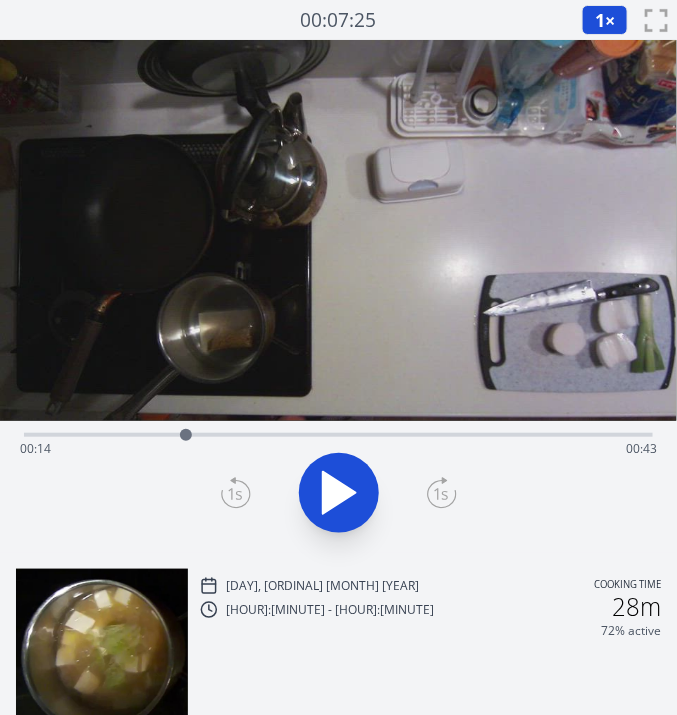 click 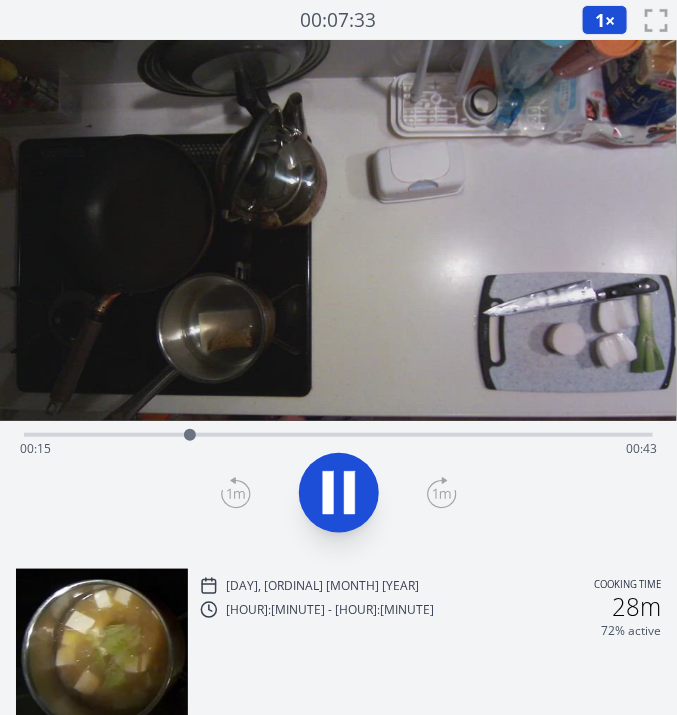 click 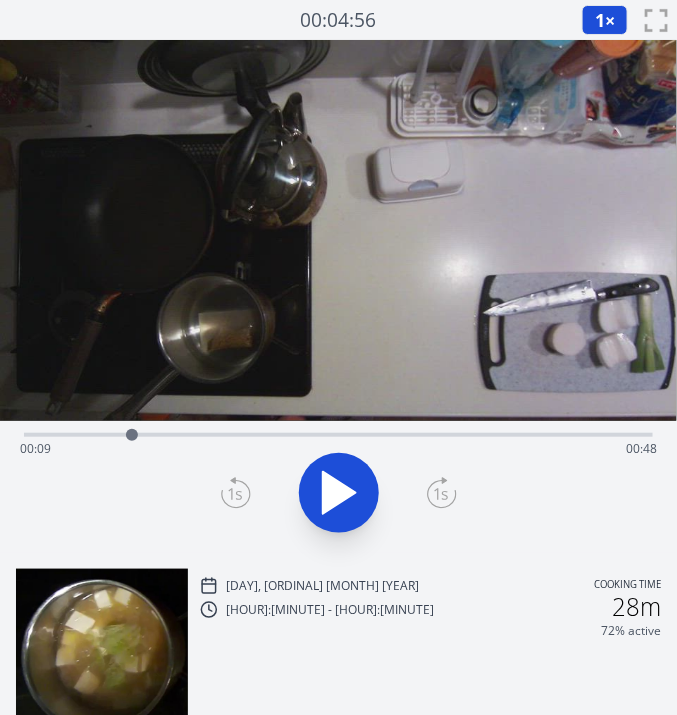 drag, startPoint x: 188, startPoint y: 430, endPoint x: 132, endPoint y: 429, distance: 56.008926 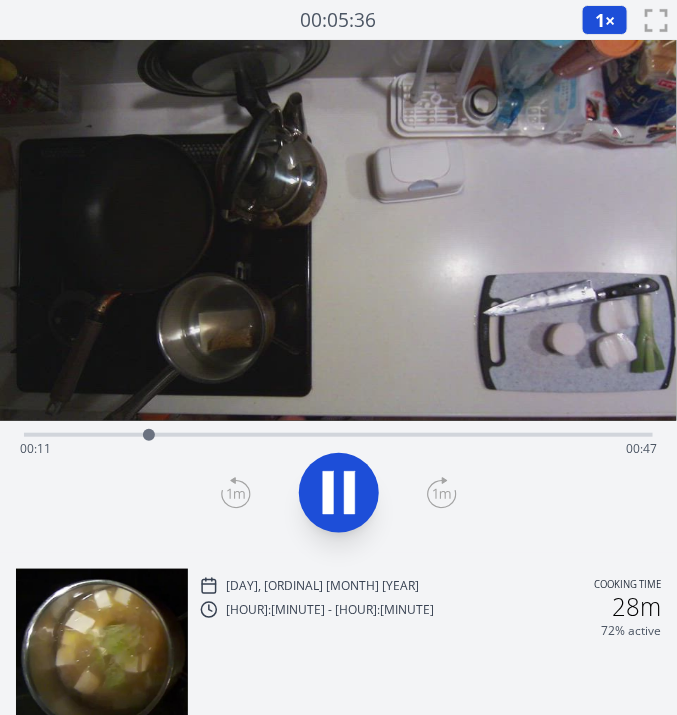 click 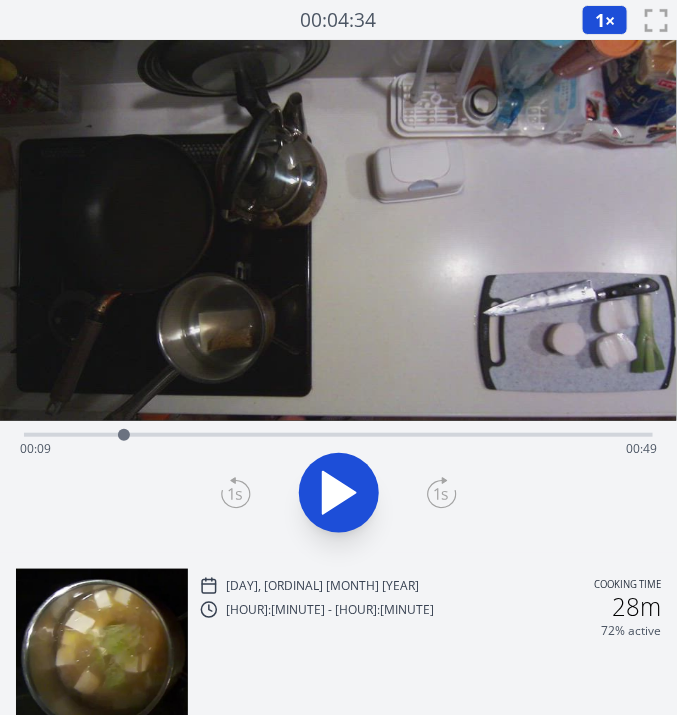 drag, startPoint x: 147, startPoint y: 431, endPoint x: 124, endPoint y: 430, distance: 23.021729 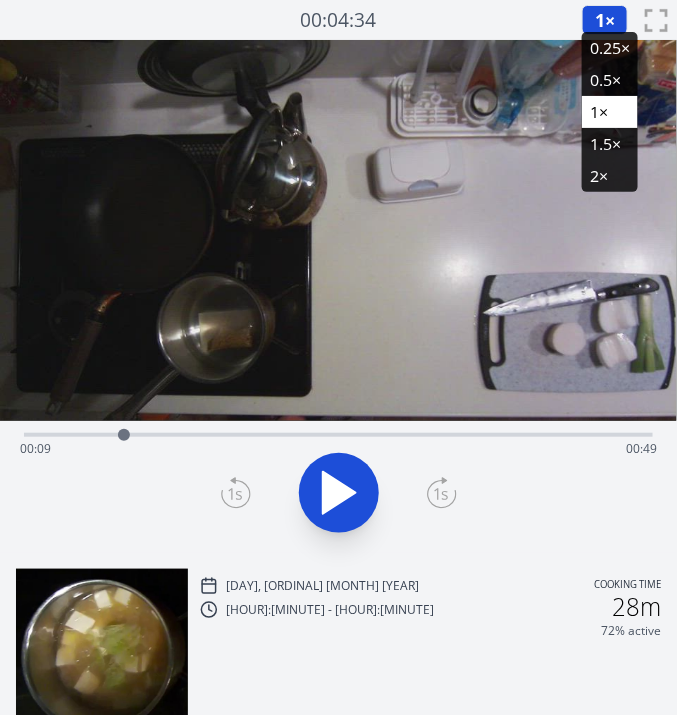 click on "0.25×" at bounding box center [610, 48] 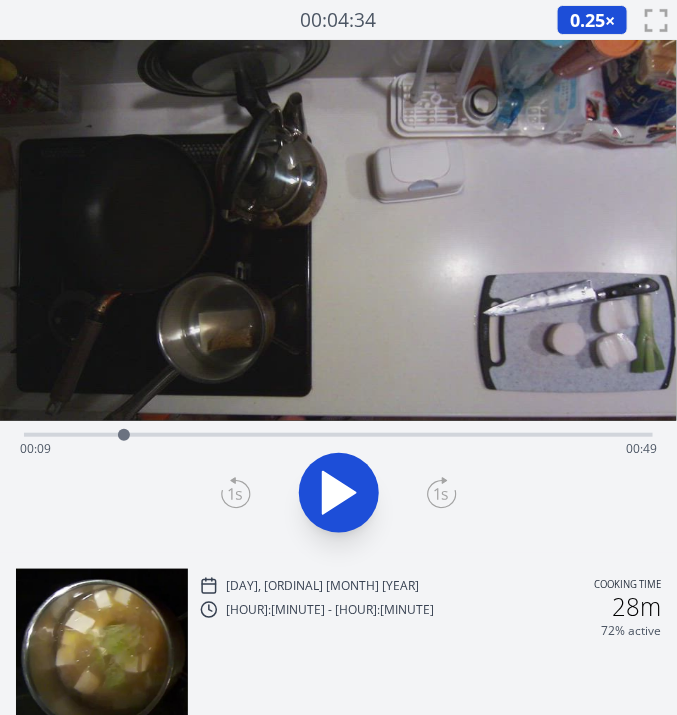 click 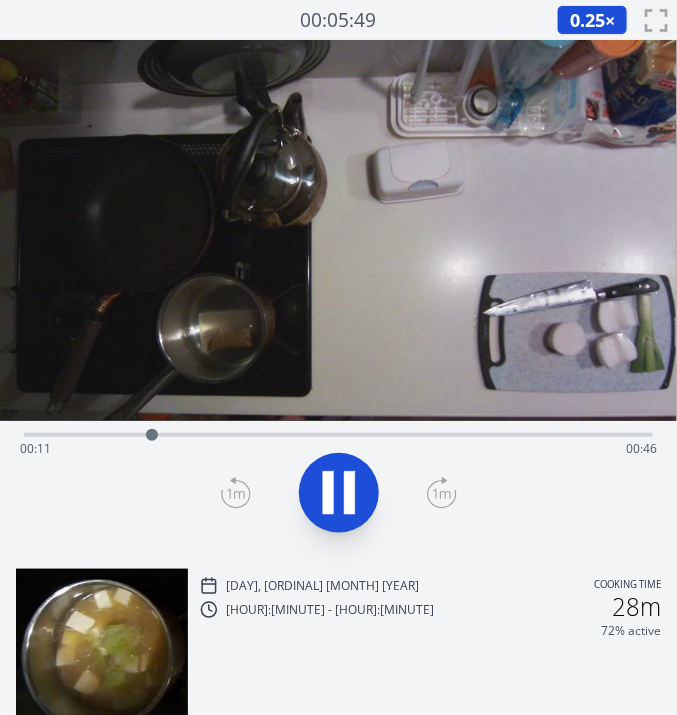click 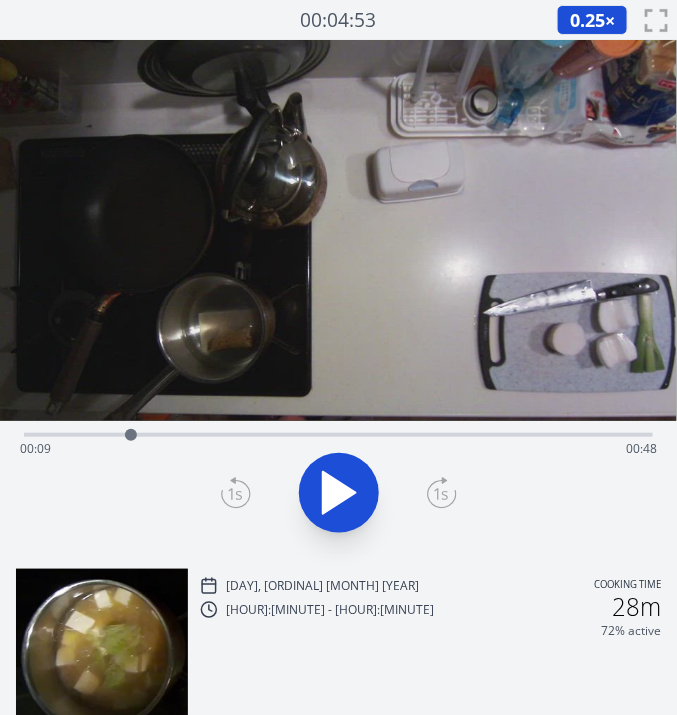 drag, startPoint x: 150, startPoint y: 434, endPoint x: 131, endPoint y: 434, distance: 19 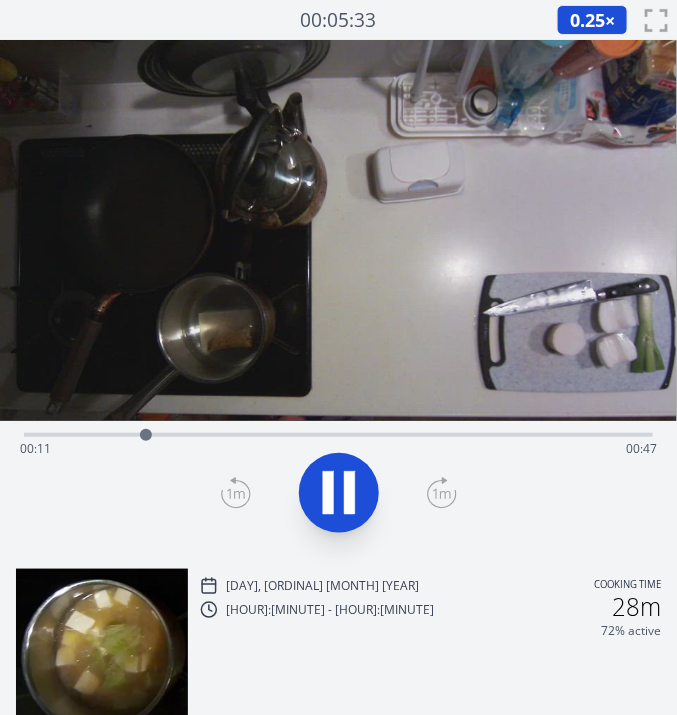click 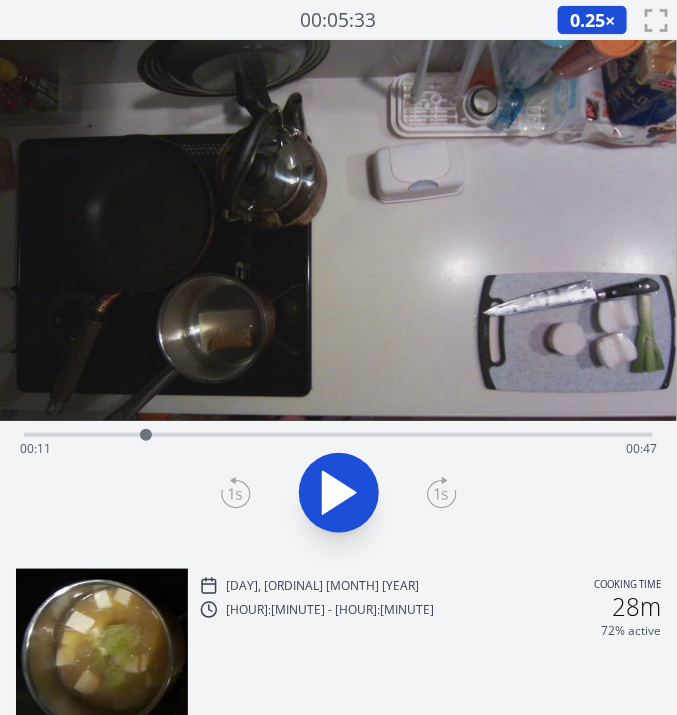 click 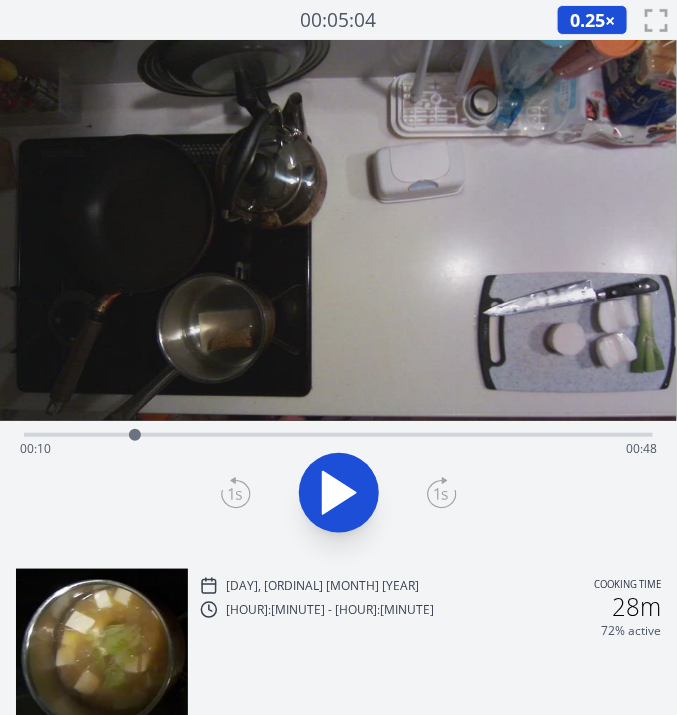 drag, startPoint x: 147, startPoint y: 437, endPoint x: 135, endPoint y: 444, distance: 13.892444 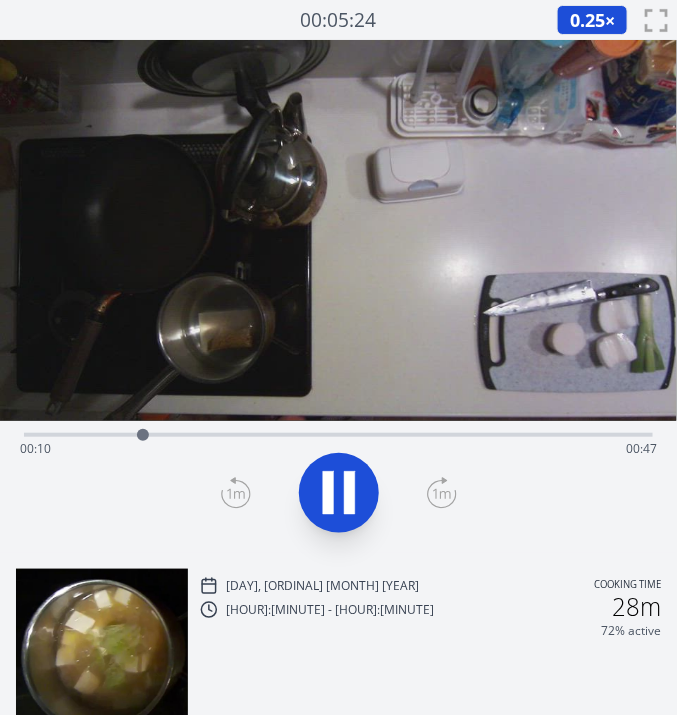 click 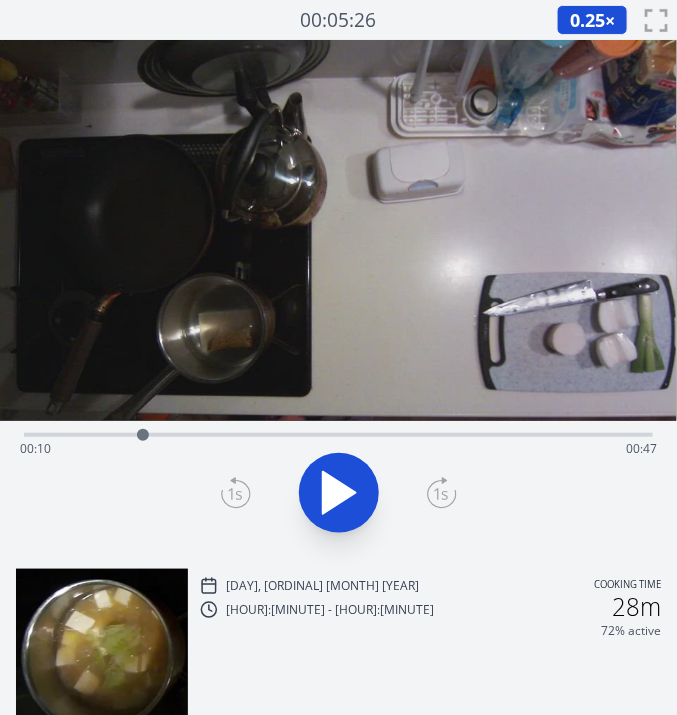 click 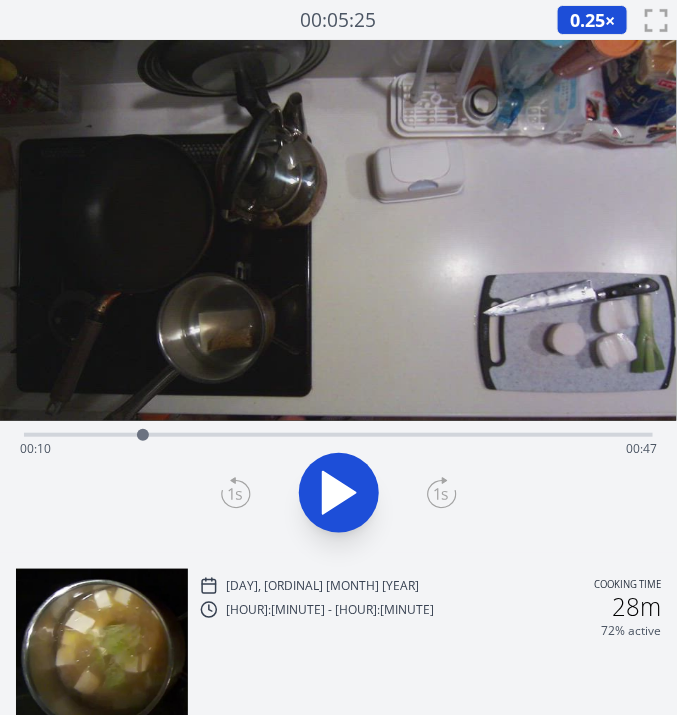 click 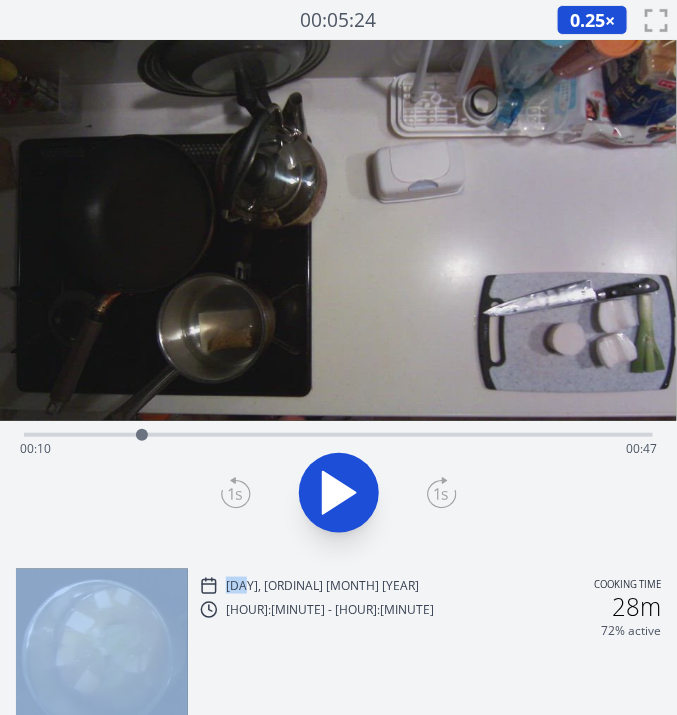 click 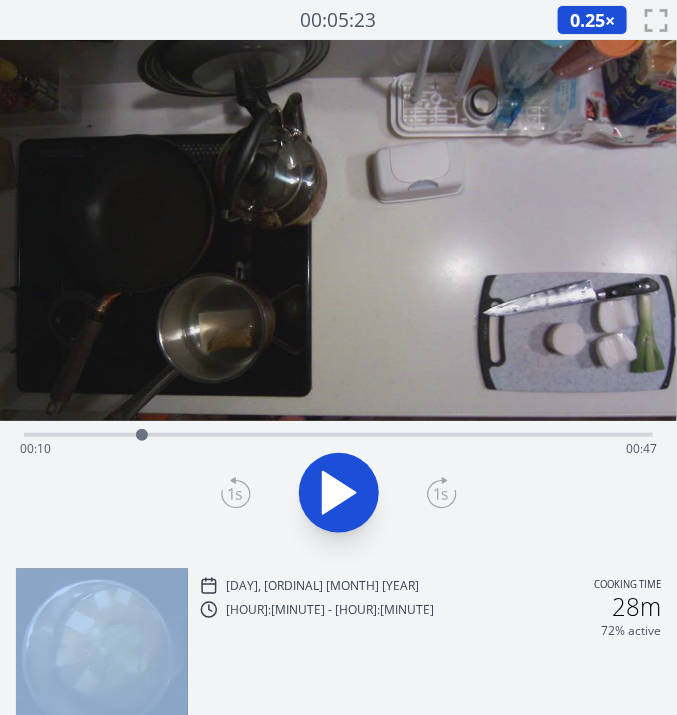 click 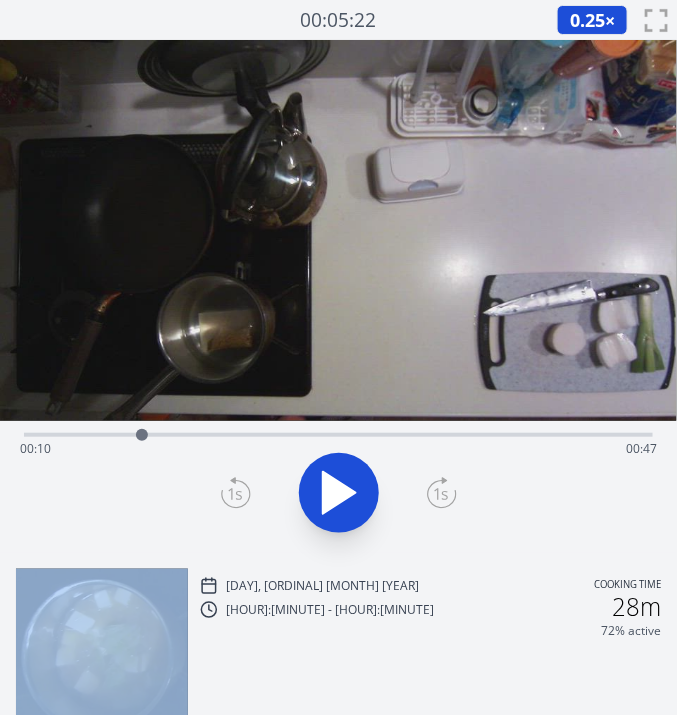 click 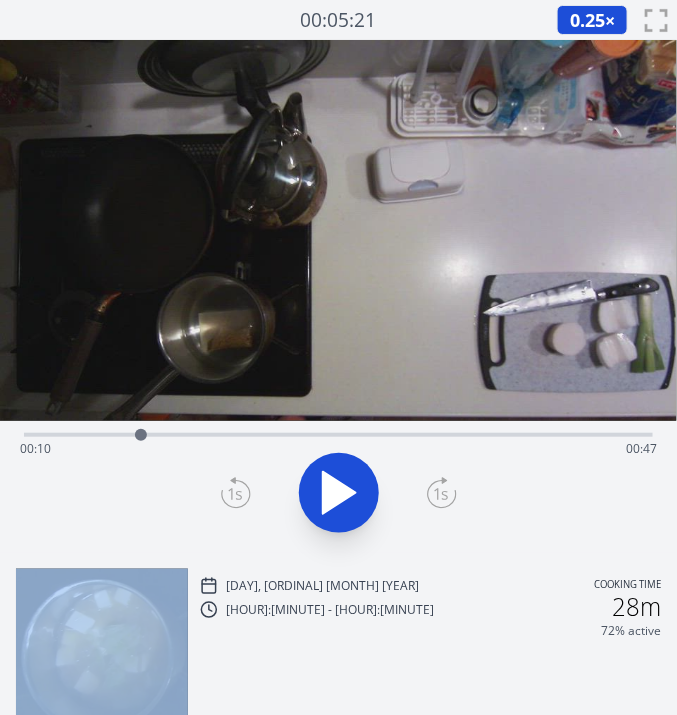 drag, startPoint x: 230, startPoint y: 478, endPoint x: 435, endPoint y: 491, distance: 205.41179 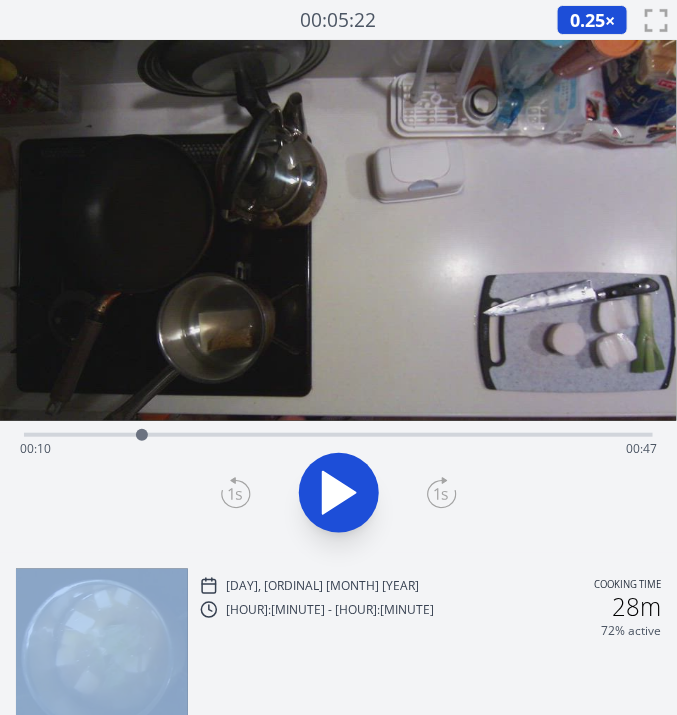 click 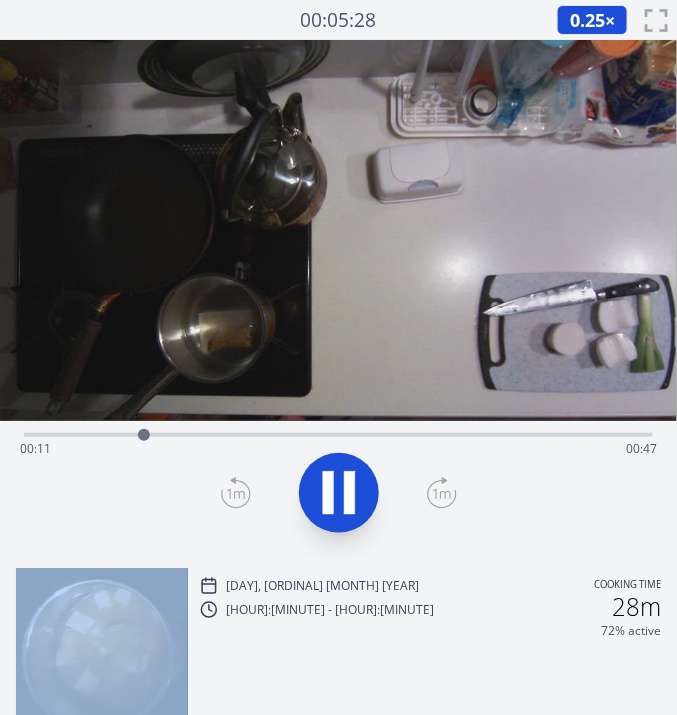 click 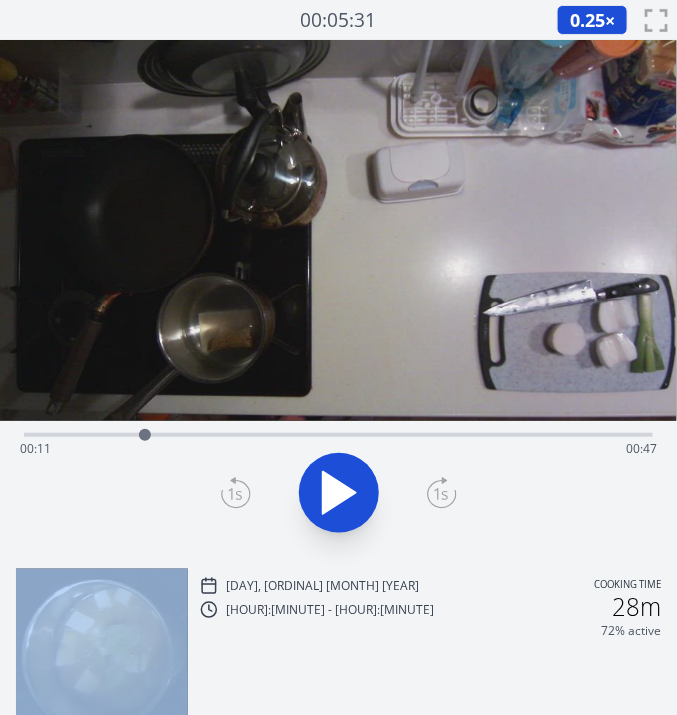 click 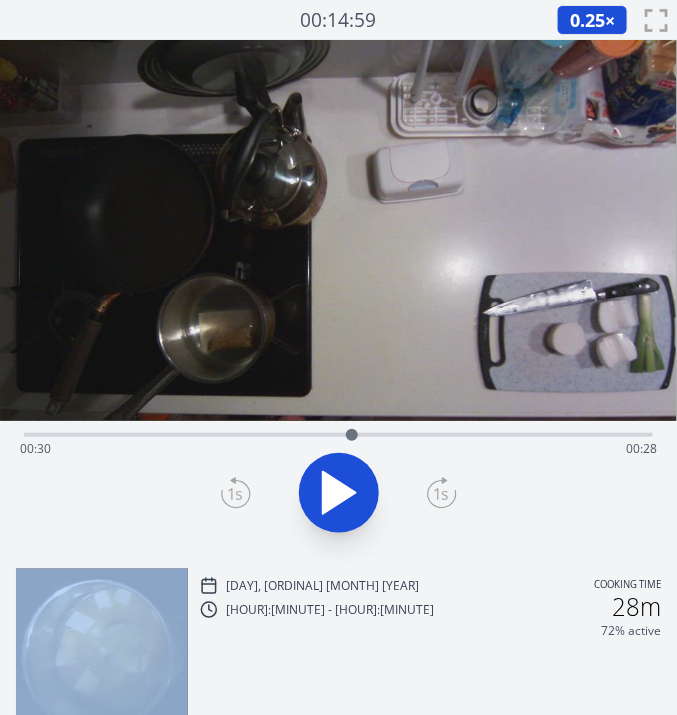 drag, startPoint x: 344, startPoint y: 478, endPoint x: 351, endPoint y: 430, distance: 48.507732 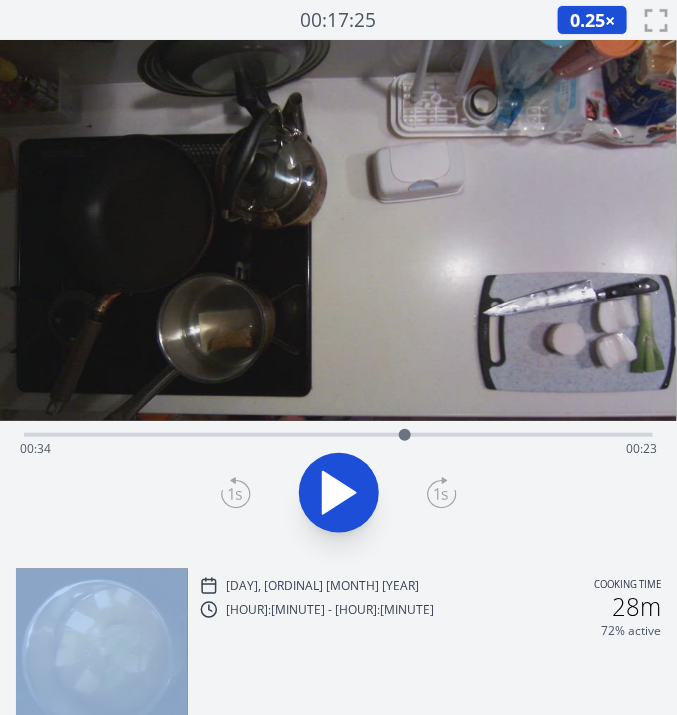 drag, startPoint x: 351, startPoint y: 430, endPoint x: 405, endPoint y: 436, distance: 54.33231 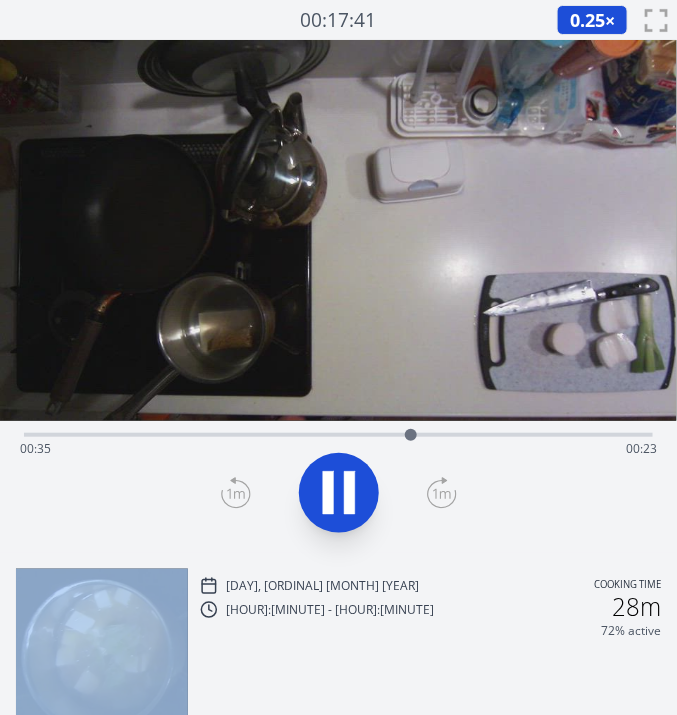 click 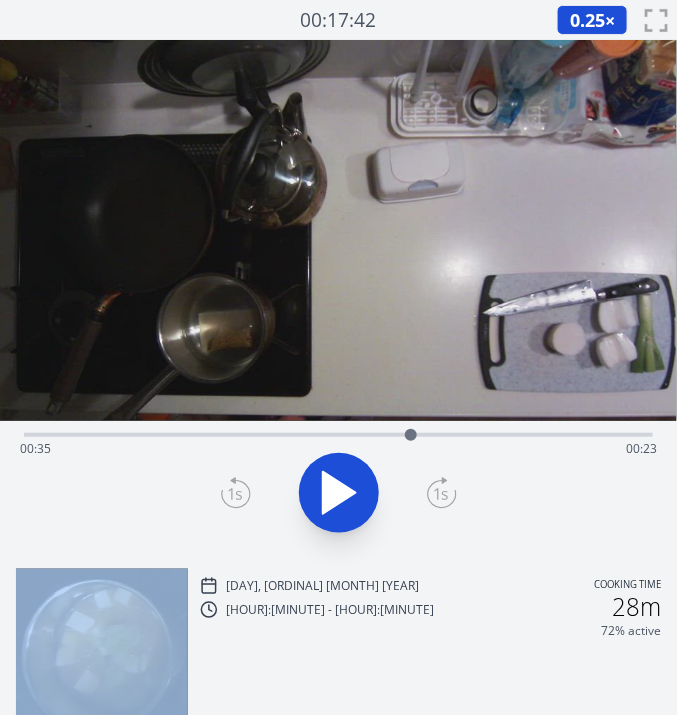 click 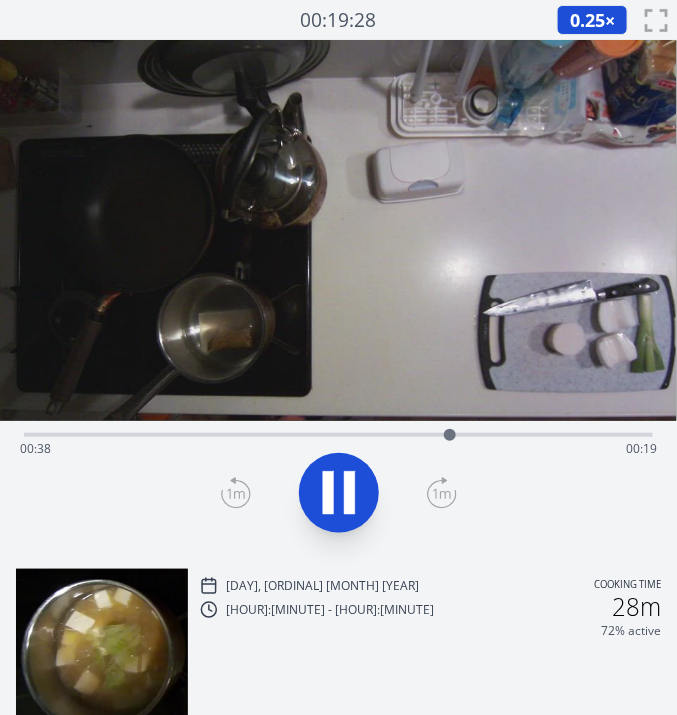 click on "Time elapsed:  00:38
Time remaining:  00:19" at bounding box center [338, 449] 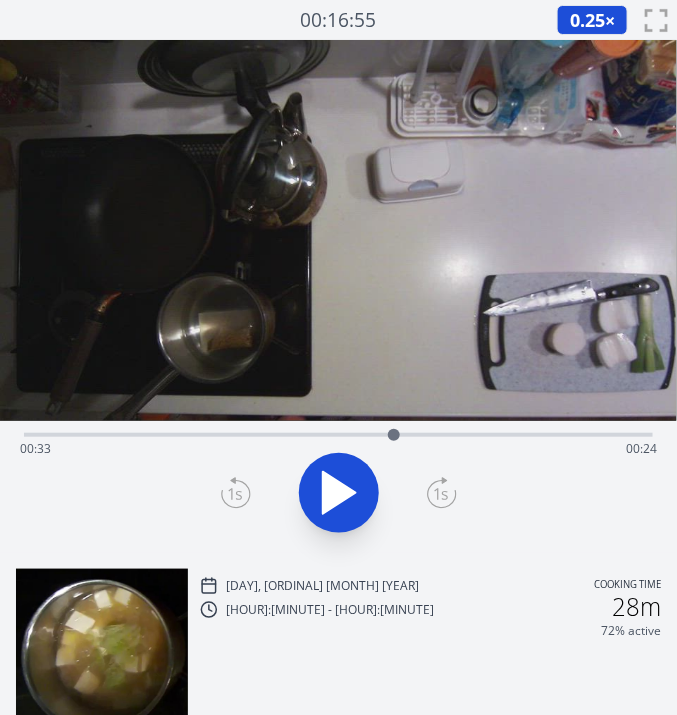 drag, startPoint x: 249, startPoint y: 435, endPoint x: 394, endPoint y: 438, distance: 145.03104 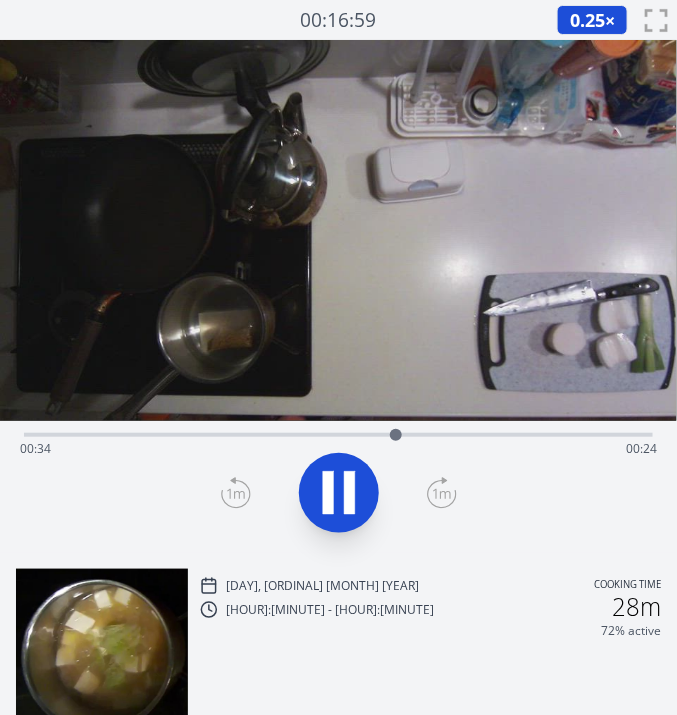 click 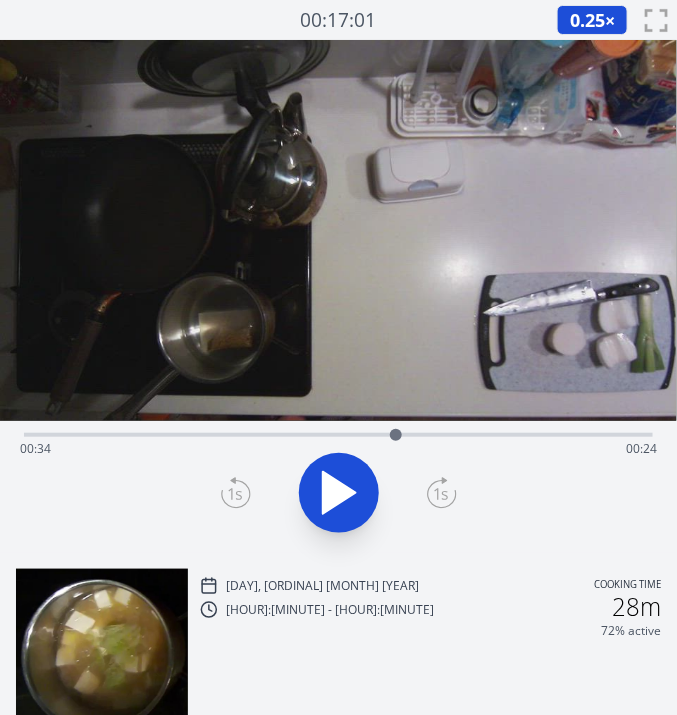 click 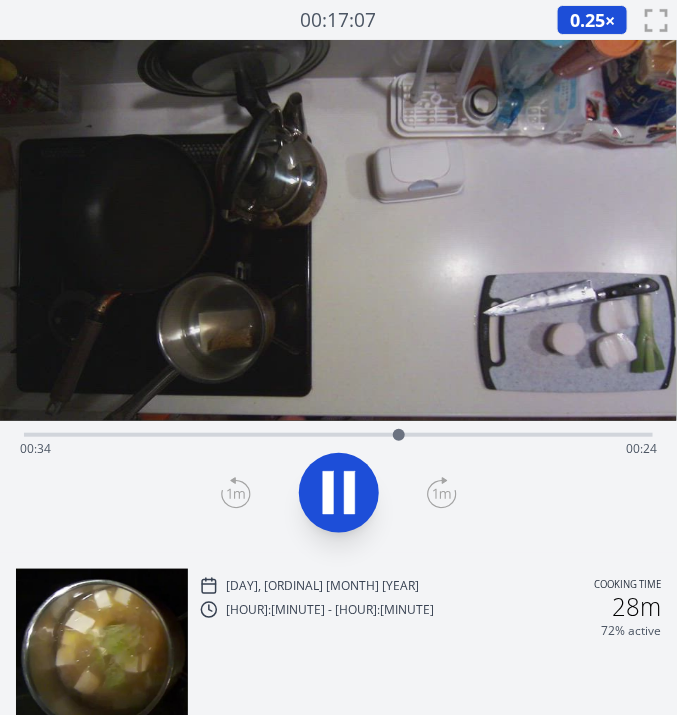 click 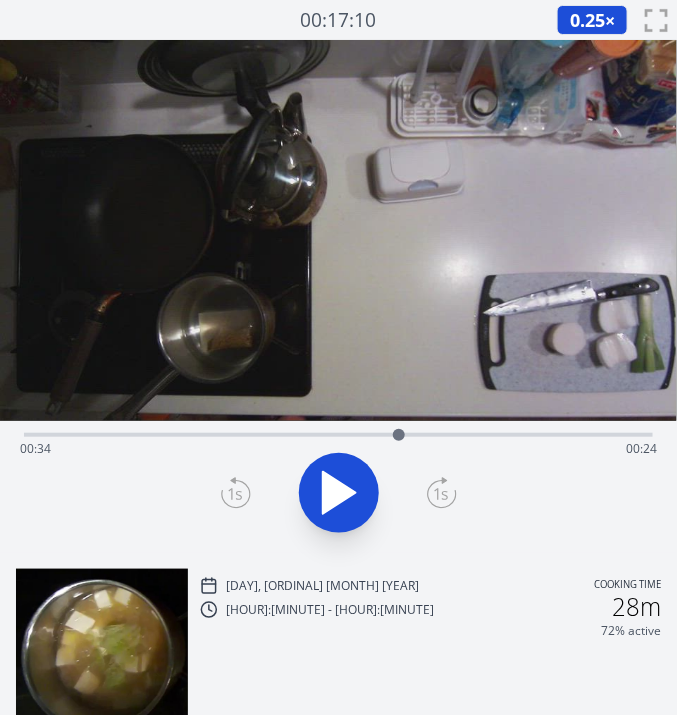 click 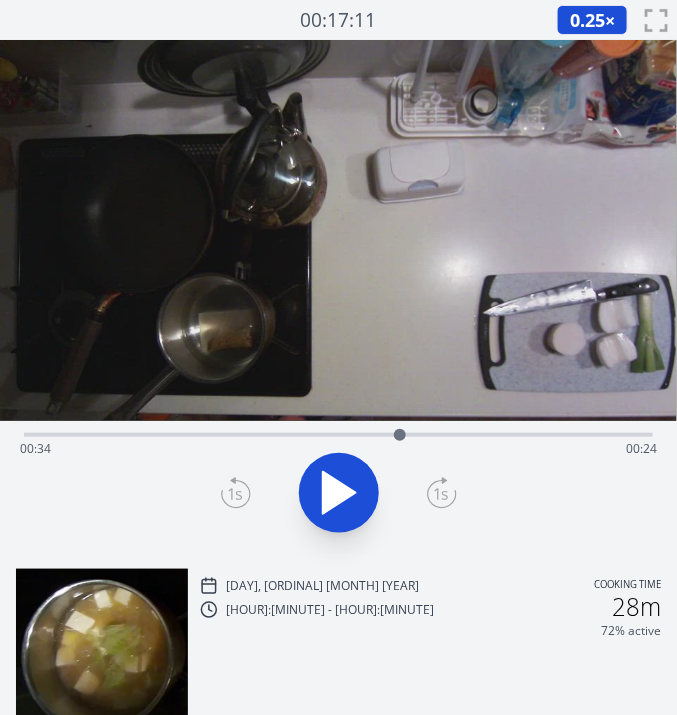 click 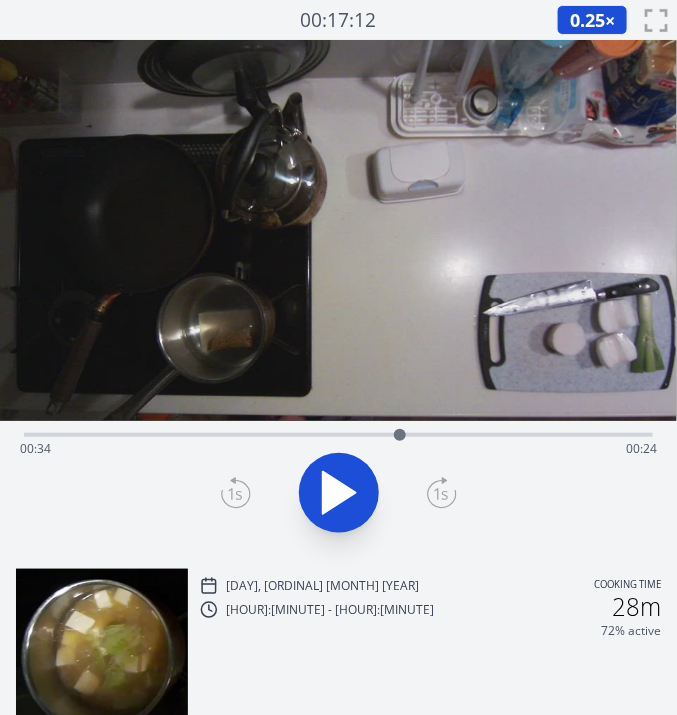 click 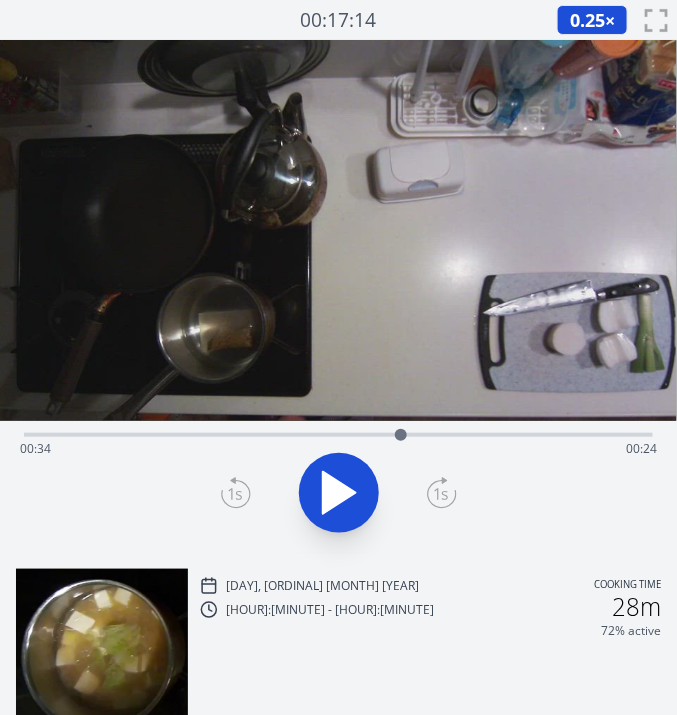 click 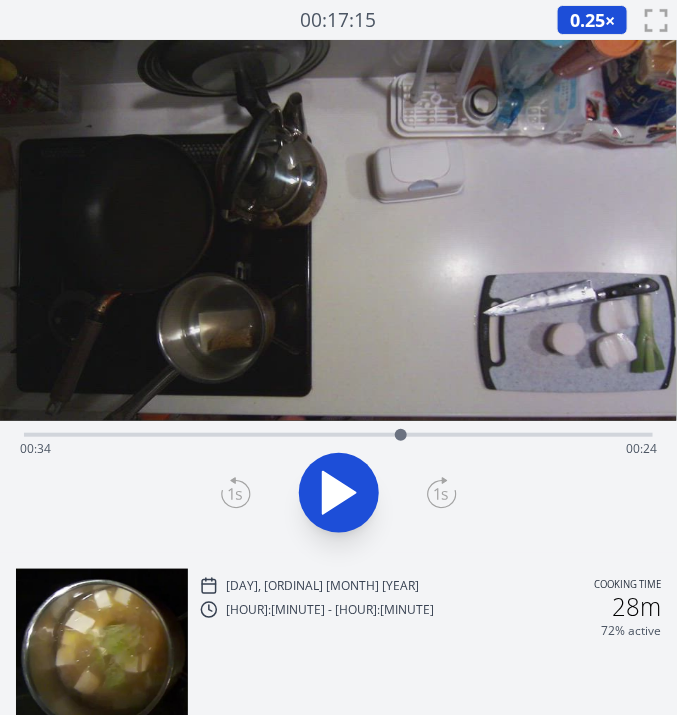 click 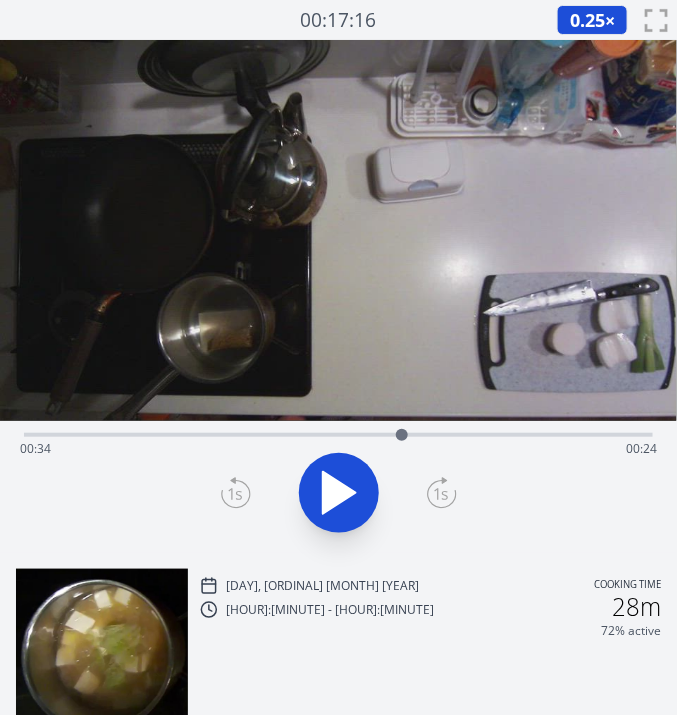 click 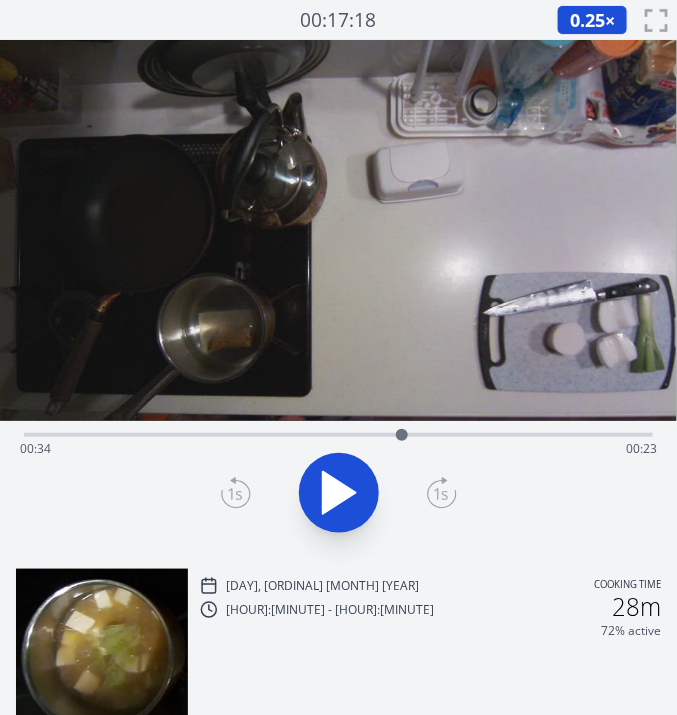 click 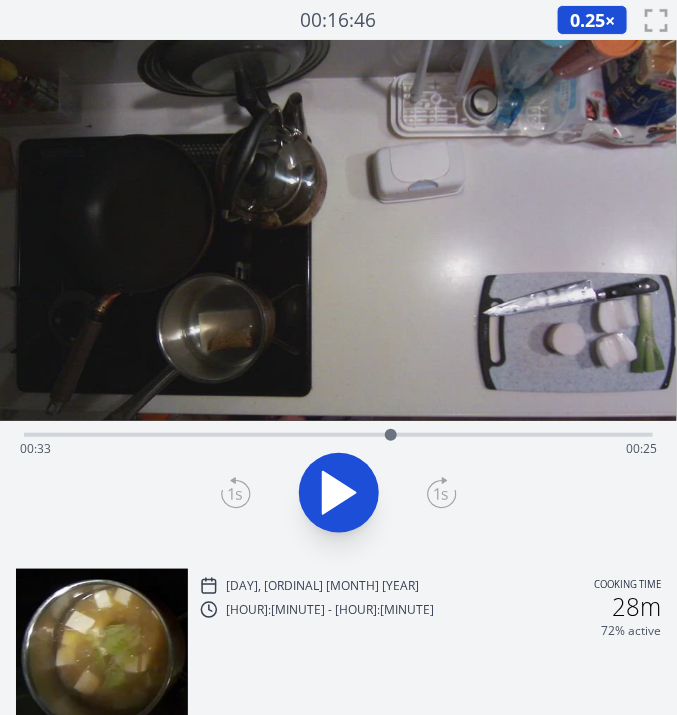 drag, startPoint x: 400, startPoint y: 432, endPoint x: 391, endPoint y: 449, distance: 19.235384 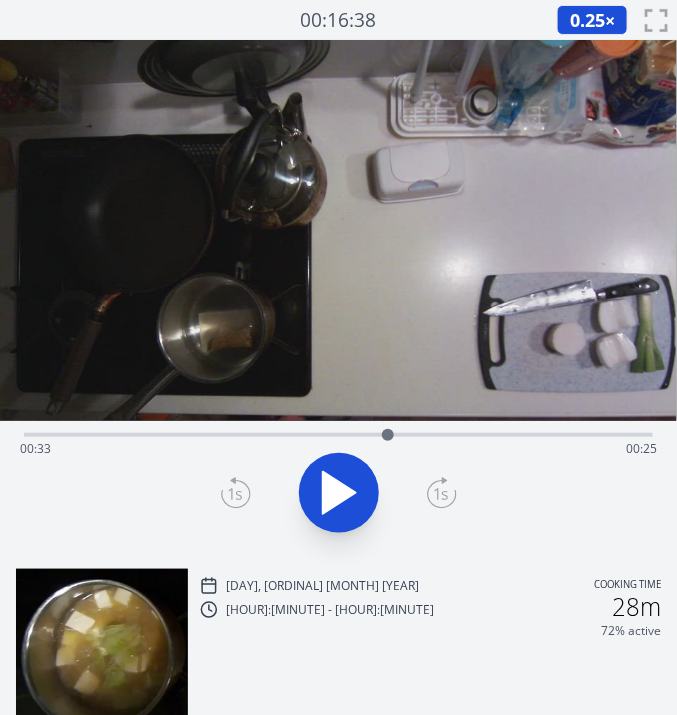 click at bounding box center [388, 435] 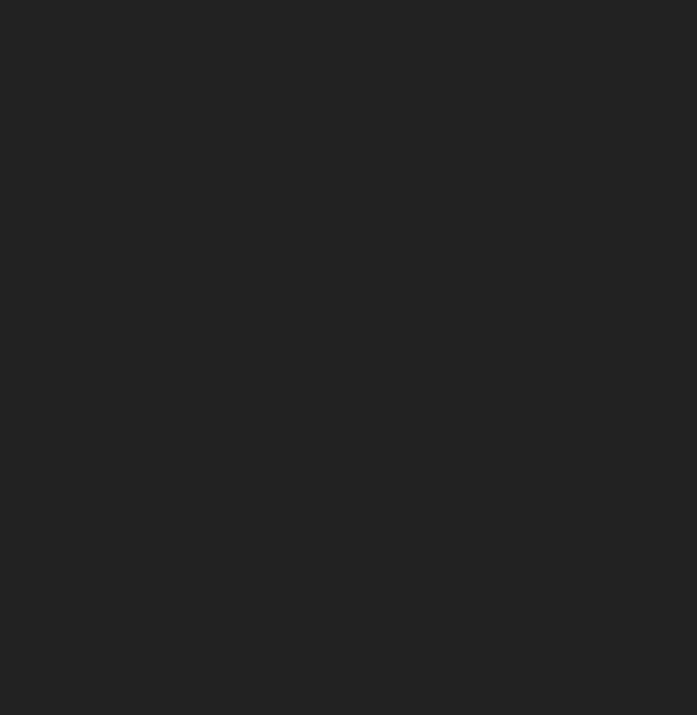 scroll, scrollTop: 0, scrollLeft: 0, axis: both 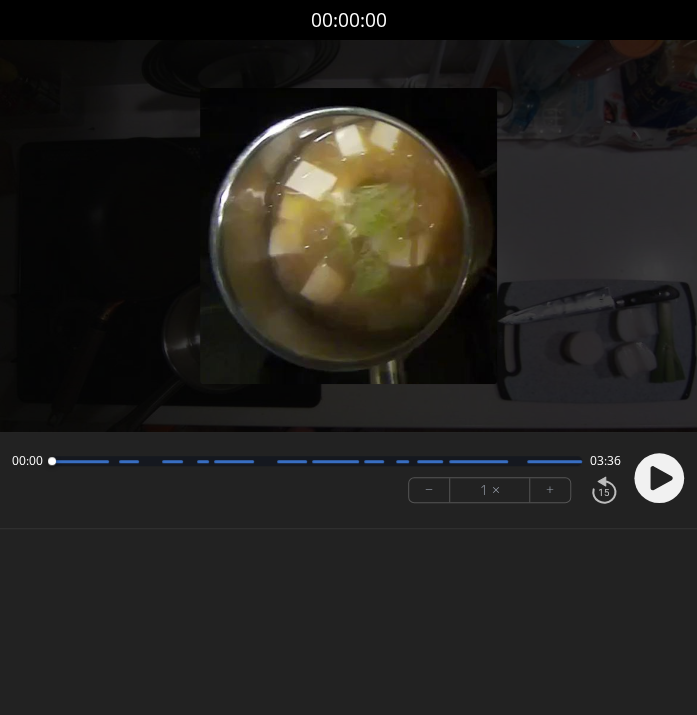 click on "Discard Recording?
You will not be able to recover this once discarded.
Cancel
Discard Recording
00:00:00
Permission to record audio We need to use the microphone to record your voiceover for coaching. Permission to record audio We need to use the microphone to record your voiceover for coaching." at bounding box center (348, 357) 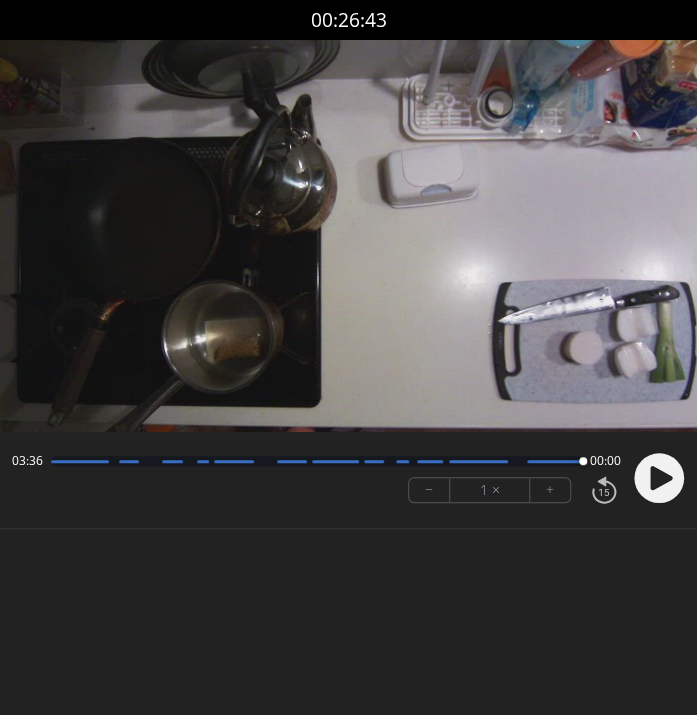click on "Discard Recording?
You will not be able to recover this once discarded.
Cancel
Discard Recording
00:26:43
Permission to record audio We need to use the microphone to record your voiceover for coaching. Permission to record audio We need to use the microphone to record your voiceover for coaching." at bounding box center [348, 357] 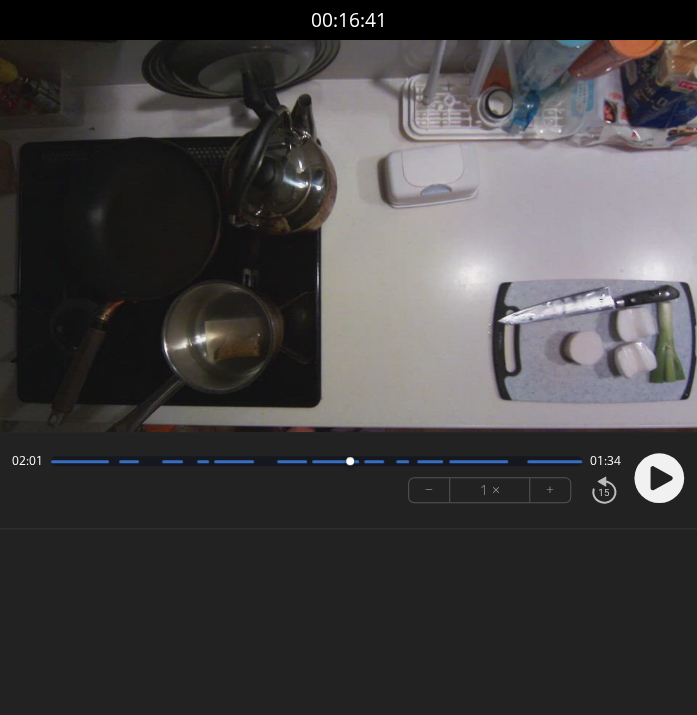 drag, startPoint x: 579, startPoint y: 460, endPoint x: 350, endPoint y: 463, distance: 229.01965 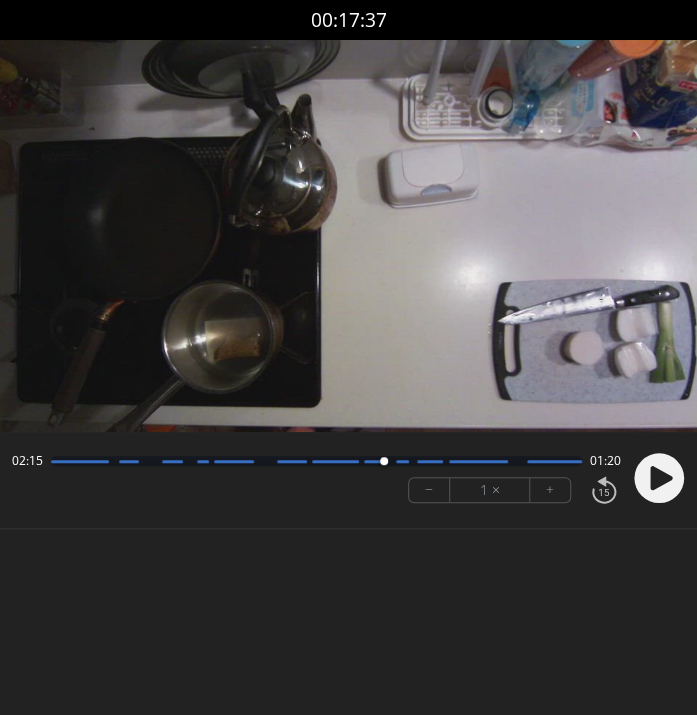 drag, startPoint x: 350, startPoint y: 463, endPoint x: 388, endPoint y: 456, distance: 38.63936 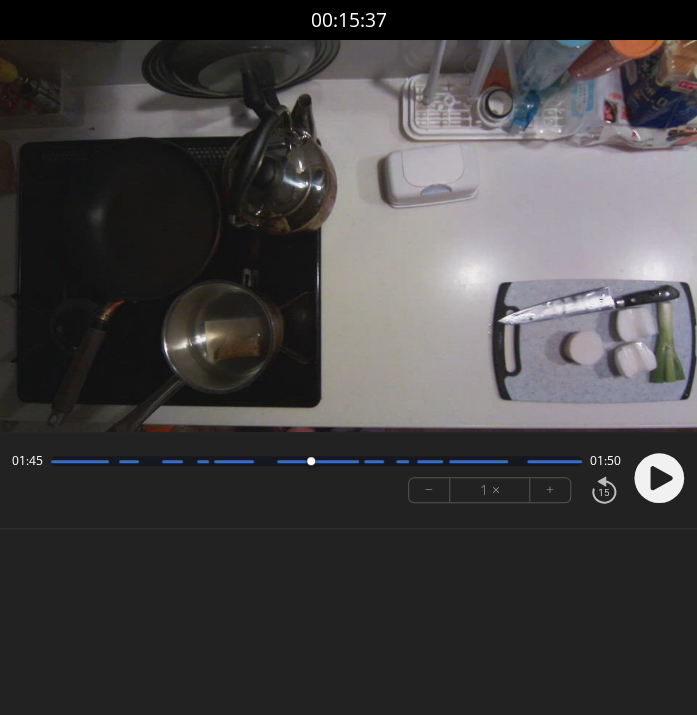 drag, startPoint x: 388, startPoint y: 456, endPoint x: 314, endPoint y: 453, distance: 74.06078 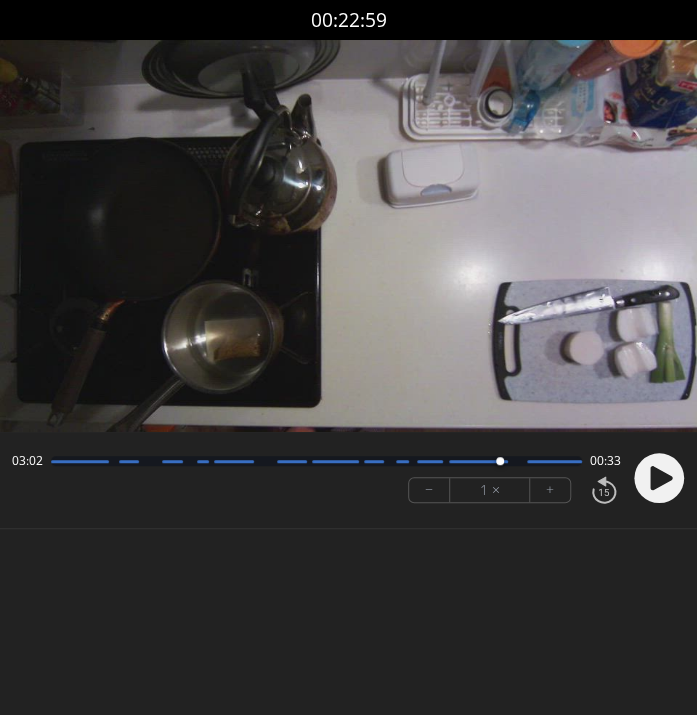 drag, startPoint x: 309, startPoint y: 455, endPoint x: 515, endPoint y: 457, distance: 206.0097 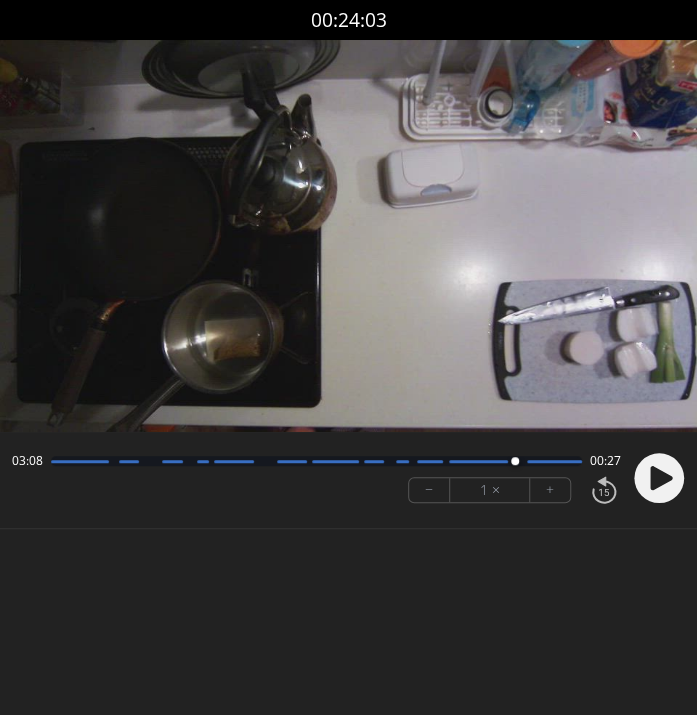 click 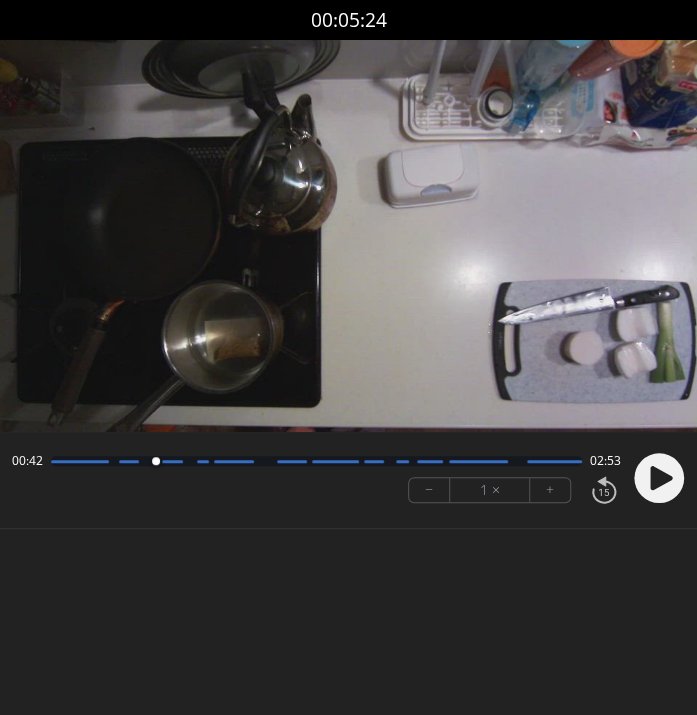 drag, startPoint x: 515, startPoint y: 461, endPoint x: 155, endPoint y: 466, distance: 360.03473 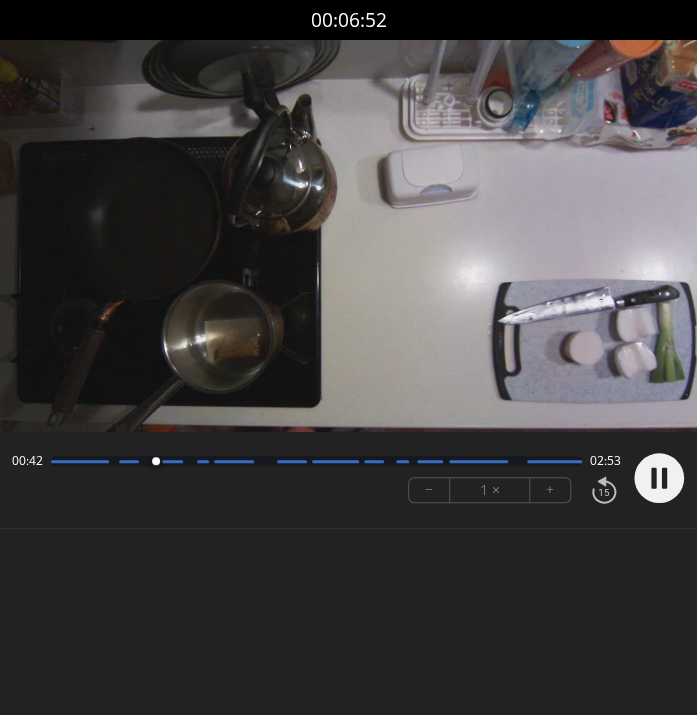 click at bounding box center [172, 461] 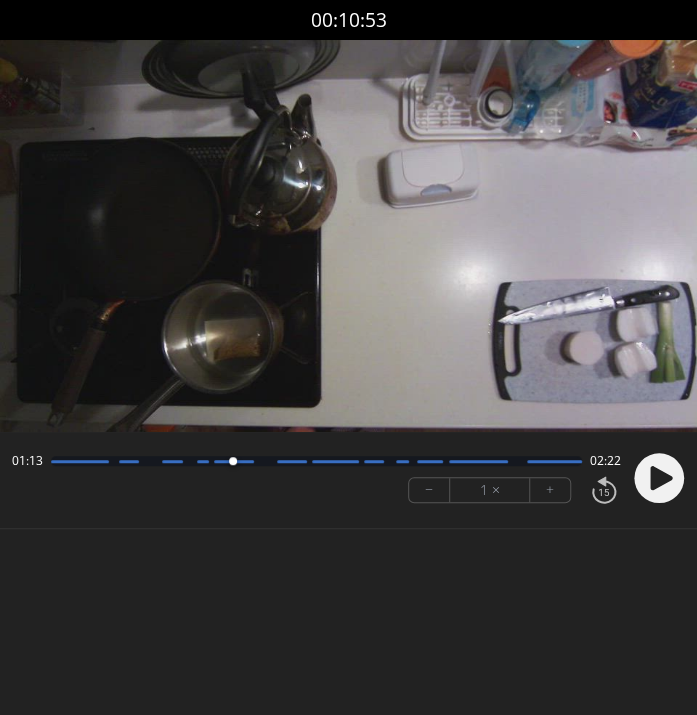 drag, startPoint x: 180, startPoint y: 460, endPoint x: 232, endPoint y: 465, distance: 52.23983 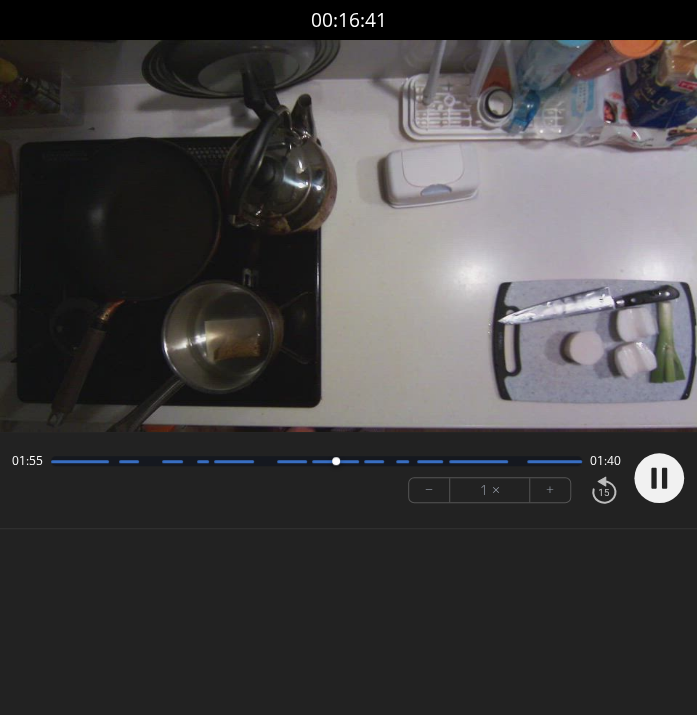 drag, startPoint x: 232, startPoint y: 465, endPoint x: 335, endPoint y: 462, distance: 103.04368 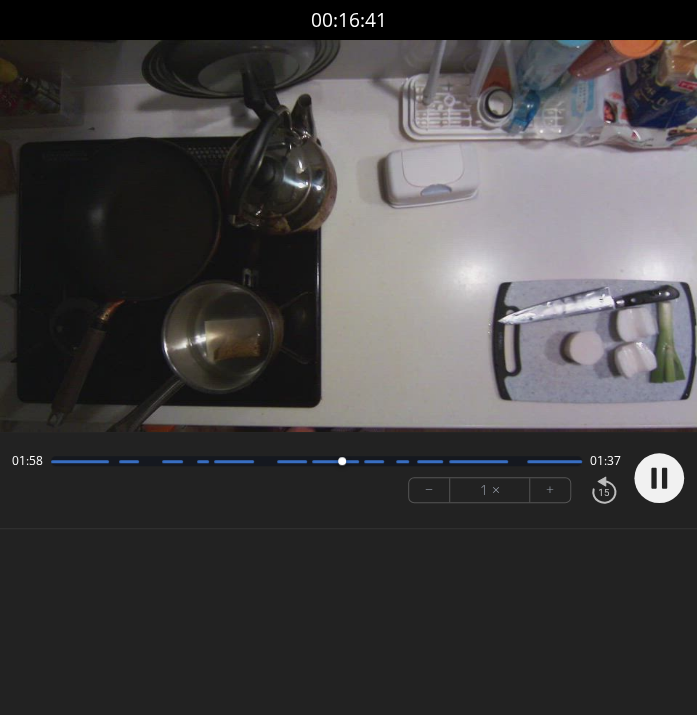 click 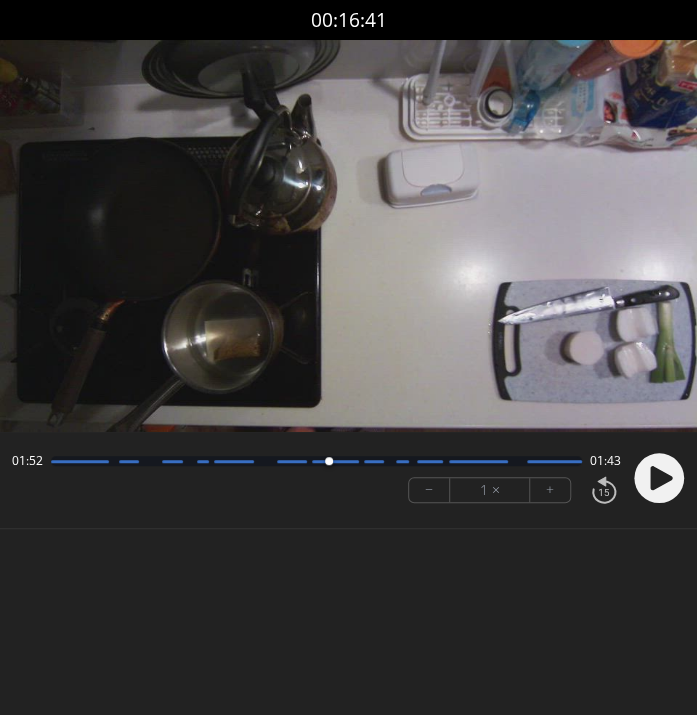 drag, startPoint x: 334, startPoint y: 455, endPoint x: 324, endPoint y: 456, distance: 10.049875 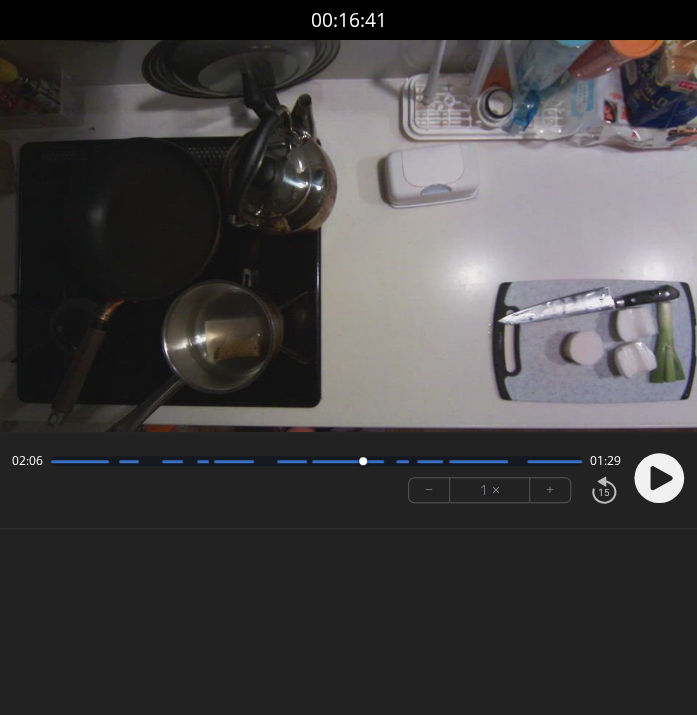 drag, startPoint x: 322, startPoint y: 457, endPoint x: 364, endPoint y: 462, distance: 42.296574 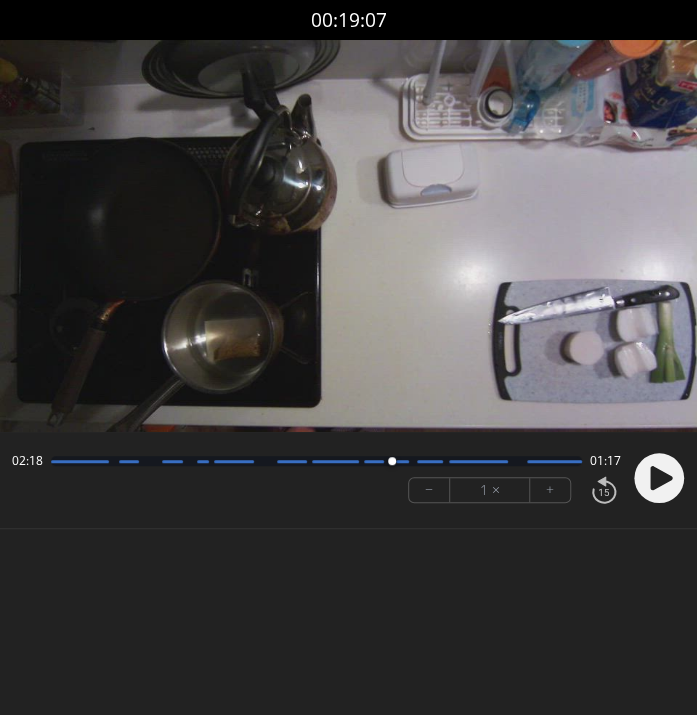 drag, startPoint x: 364, startPoint y: 462, endPoint x: 391, endPoint y: 462, distance: 27 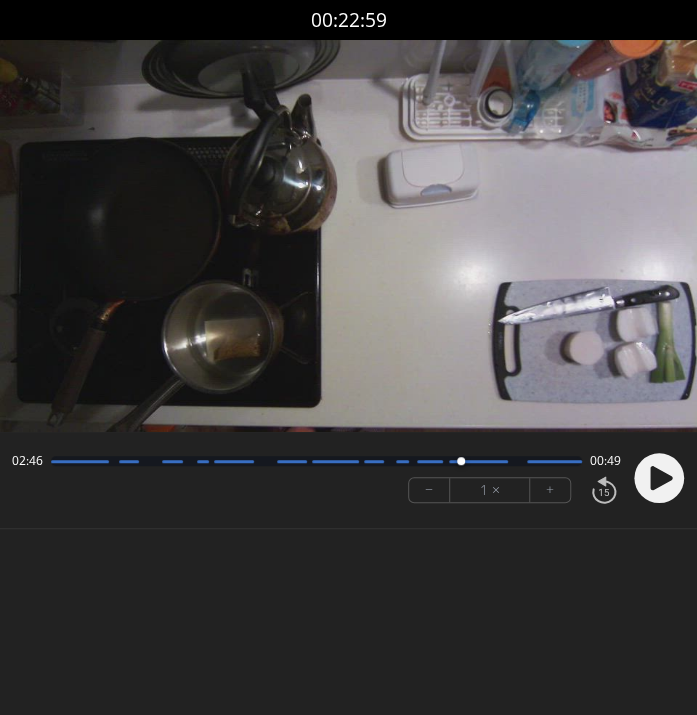 drag, startPoint x: 391, startPoint y: 462, endPoint x: 460, endPoint y: 458, distance: 69.115845 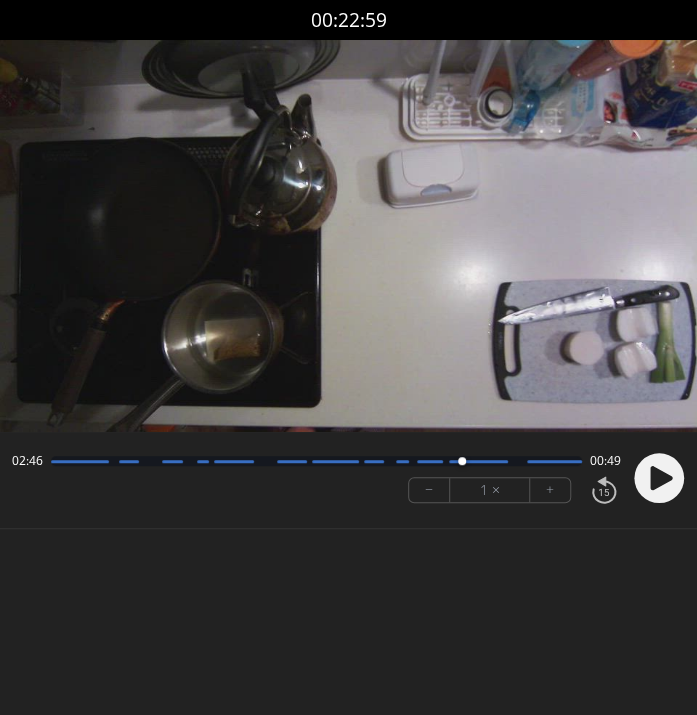 drag, startPoint x: 460, startPoint y: 458, endPoint x: 461, endPoint y: 468, distance: 10.049875 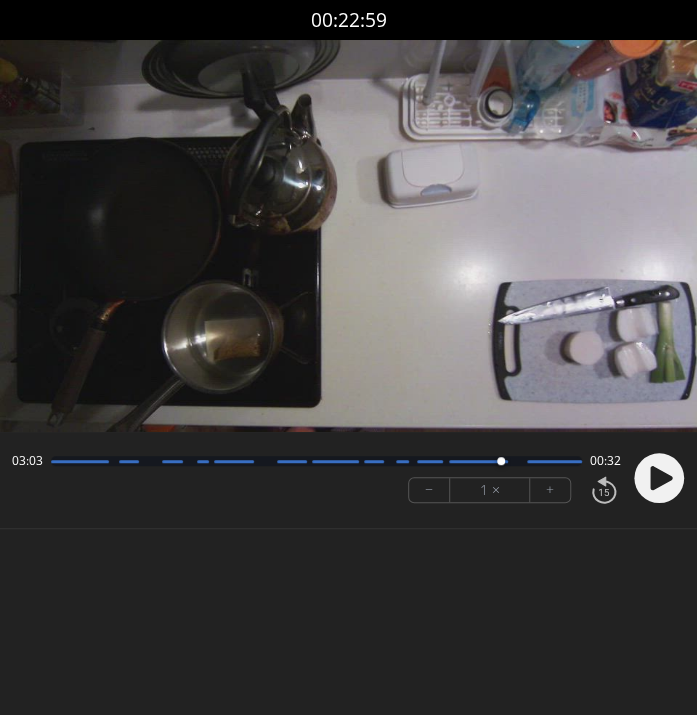 click on "Discard Recording?
You will not be able to recover this once discarded.
Cancel
Discard Recording
00:22:59
Permission to record audio We need to use the microphone to record your voiceover for coaching. Permission to record audio We need to use the microphone to record your voiceover for coaching." at bounding box center [348, 357] 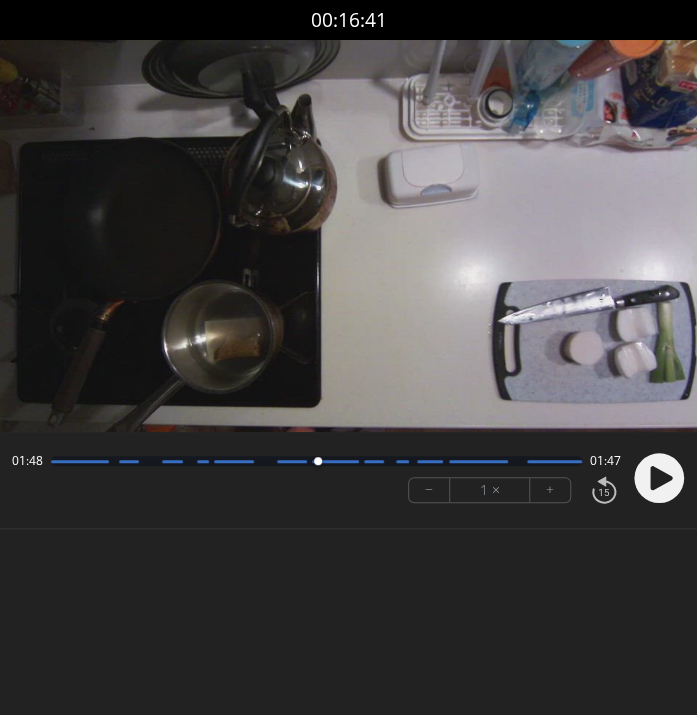 drag, startPoint x: 499, startPoint y: 458, endPoint x: 321, endPoint y: 464, distance: 178.10109 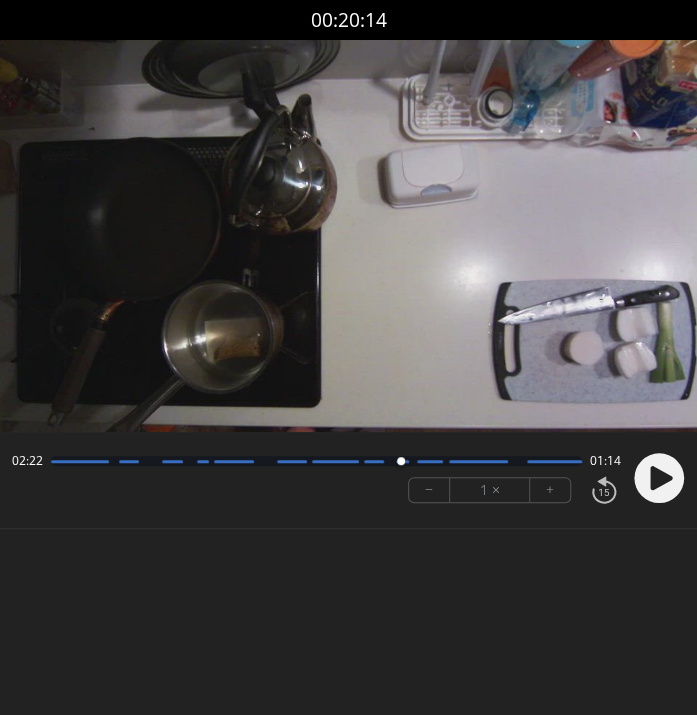 drag, startPoint x: 321, startPoint y: 464, endPoint x: 400, endPoint y: 464, distance: 79 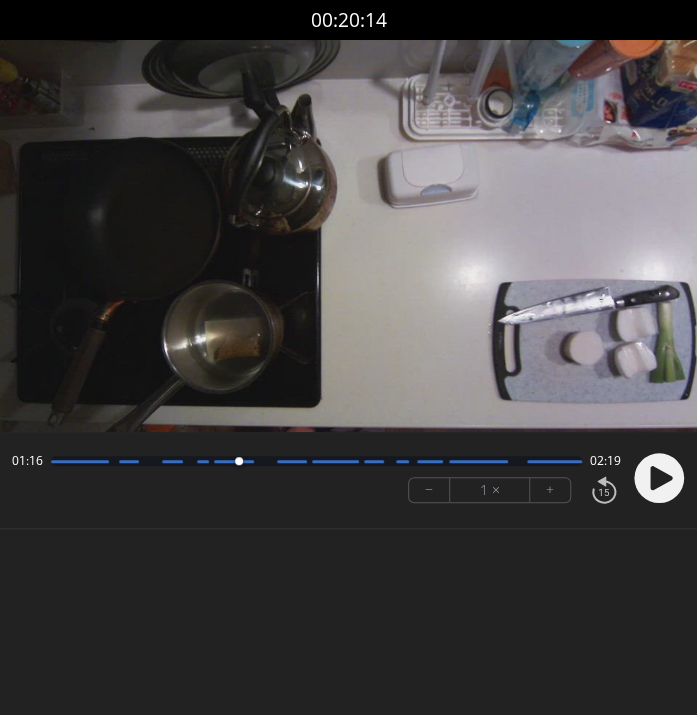 drag, startPoint x: 400, startPoint y: 464, endPoint x: 214, endPoint y: 456, distance: 186.17197 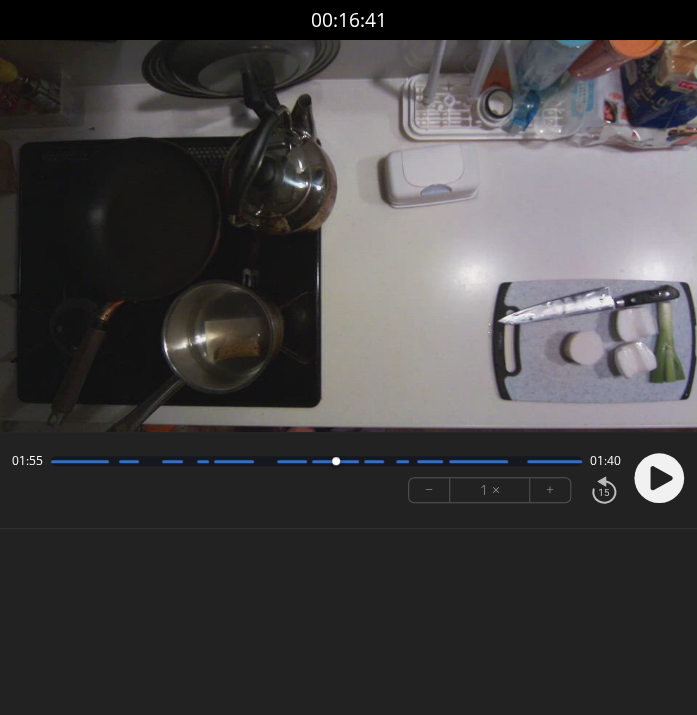 drag, startPoint x: 214, startPoint y: 456, endPoint x: 335, endPoint y: 471, distance: 121.92621 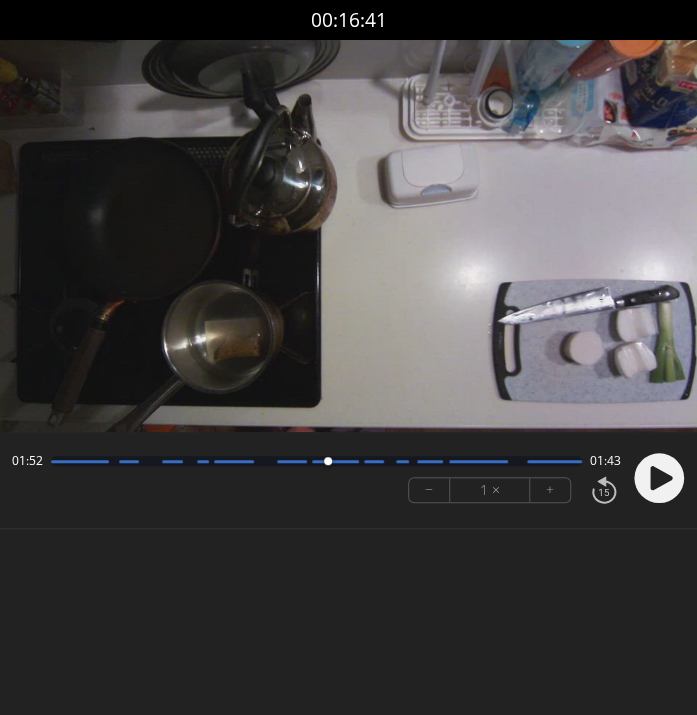 drag, startPoint x: 335, startPoint y: 460, endPoint x: 327, endPoint y: 467, distance: 10.630146 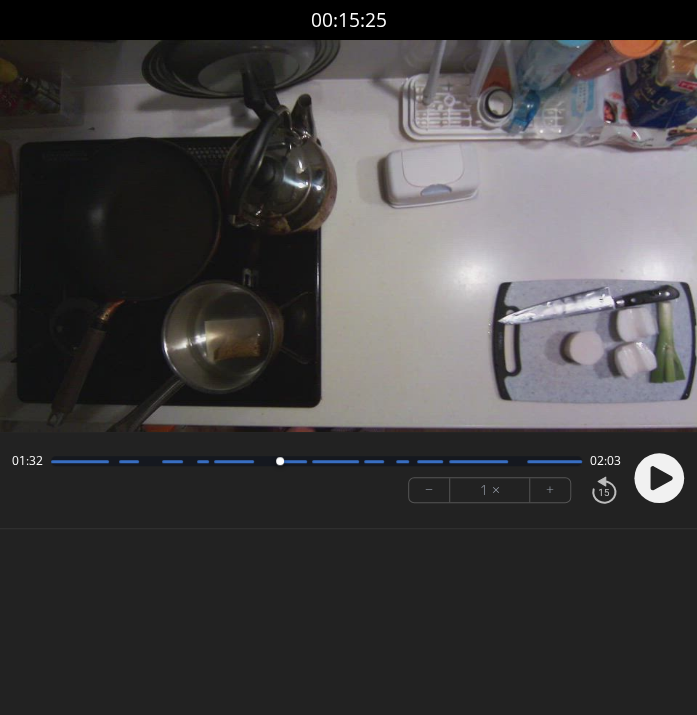 drag, startPoint x: 335, startPoint y: 458, endPoint x: 279, endPoint y: 462, distance: 56.142673 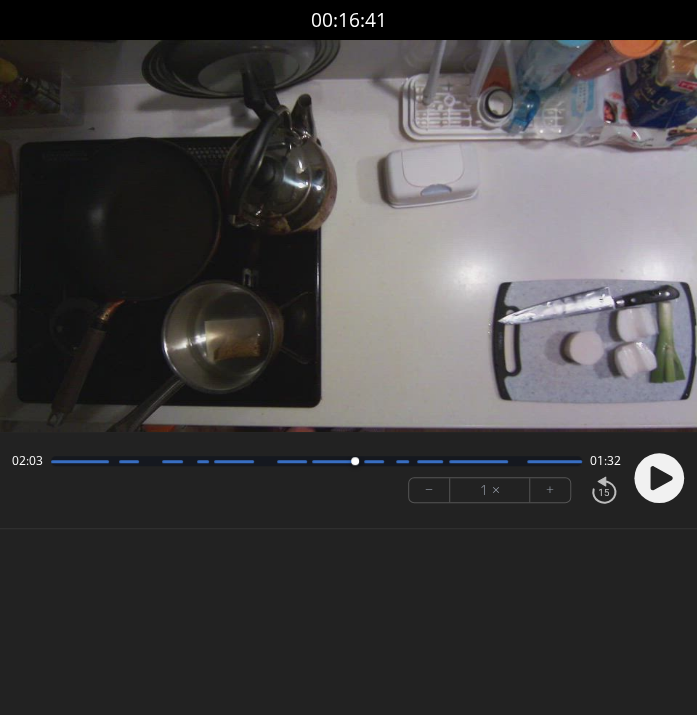 drag, startPoint x: 279, startPoint y: 462, endPoint x: 354, endPoint y: 463, distance: 75.00667 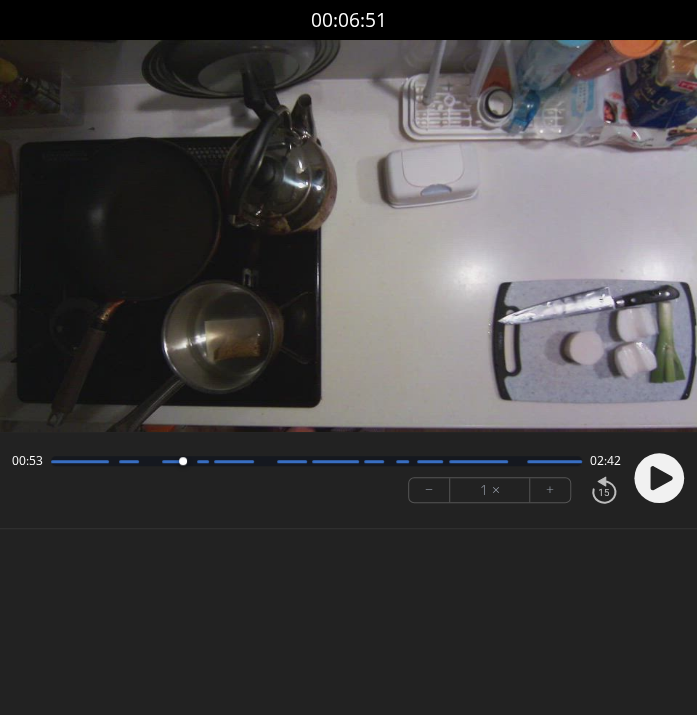 drag, startPoint x: 354, startPoint y: 463, endPoint x: 182, endPoint y: 471, distance: 172.18594 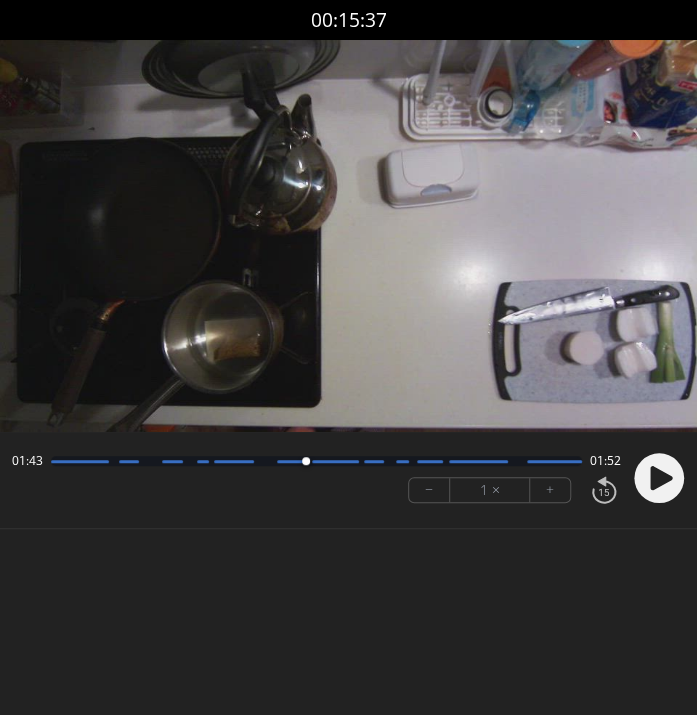 drag, startPoint x: 183, startPoint y: 459, endPoint x: 305, endPoint y: 459, distance: 122 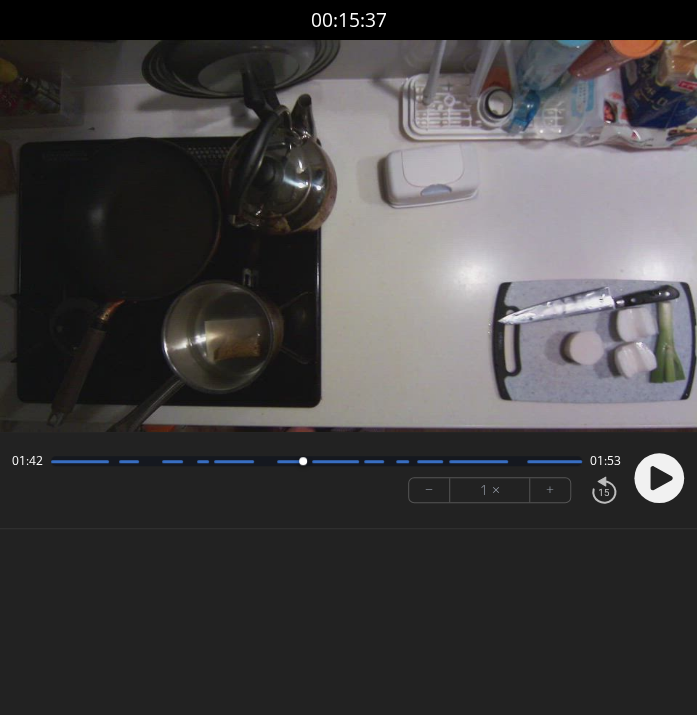 drag, startPoint x: 305, startPoint y: 459, endPoint x: 302, endPoint y: 470, distance: 11.401754 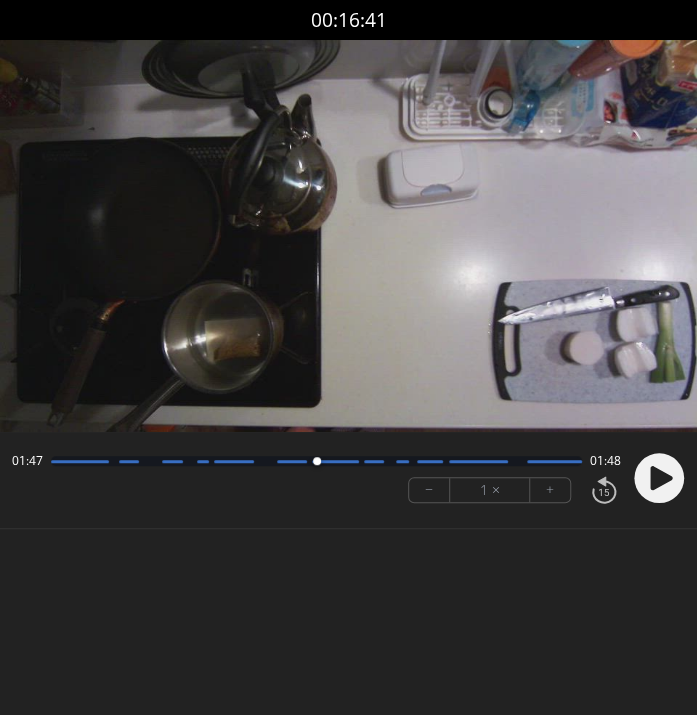 drag, startPoint x: 300, startPoint y: 467, endPoint x: 316, endPoint y: 467, distance: 16 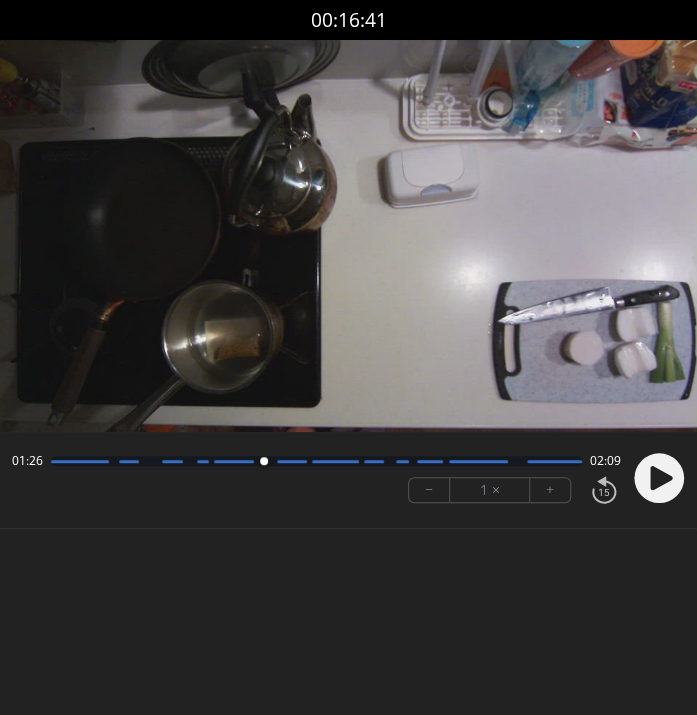 drag, startPoint x: 317, startPoint y: 460, endPoint x: 264, endPoint y: 459, distance: 53.009434 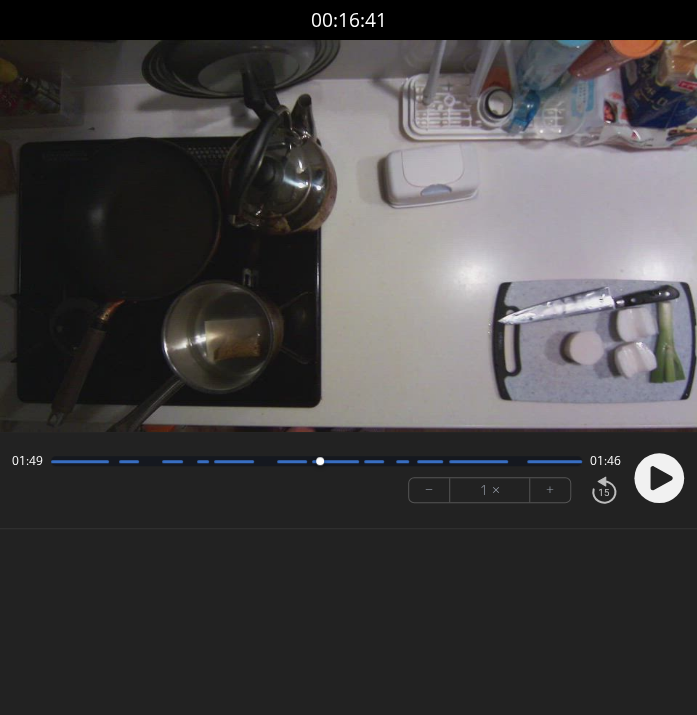 drag, startPoint x: 264, startPoint y: 459, endPoint x: 319, endPoint y: 466, distance: 55.443665 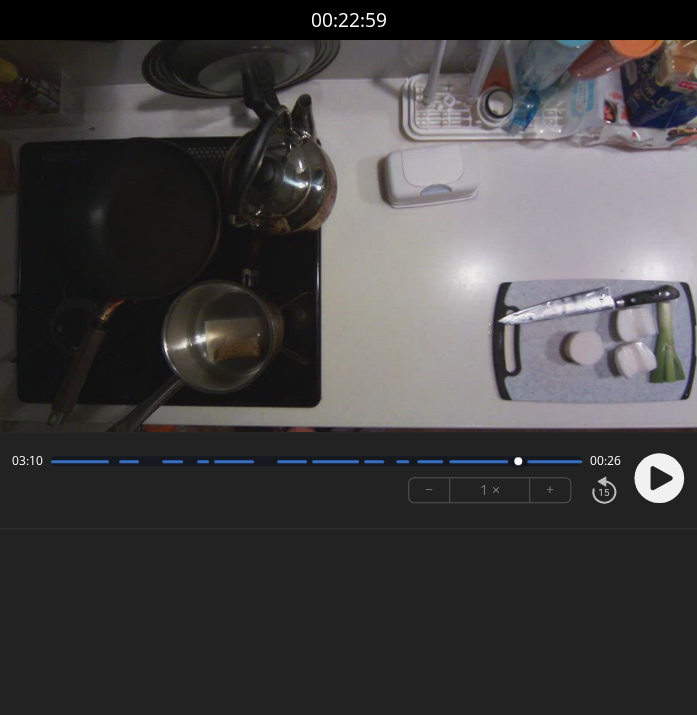 drag, startPoint x: 325, startPoint y: 457, endPoint x: 518, endPoint y: 460, distance: 193.02332 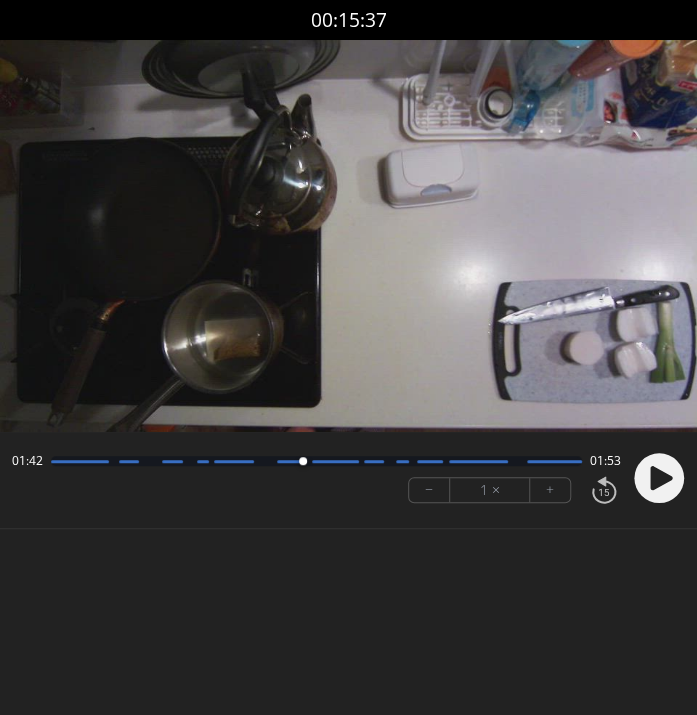 drag, startPoint x: 518, startPoint y: 460, endPoint x: 309, endPoint y: 480, distance: 209.95476 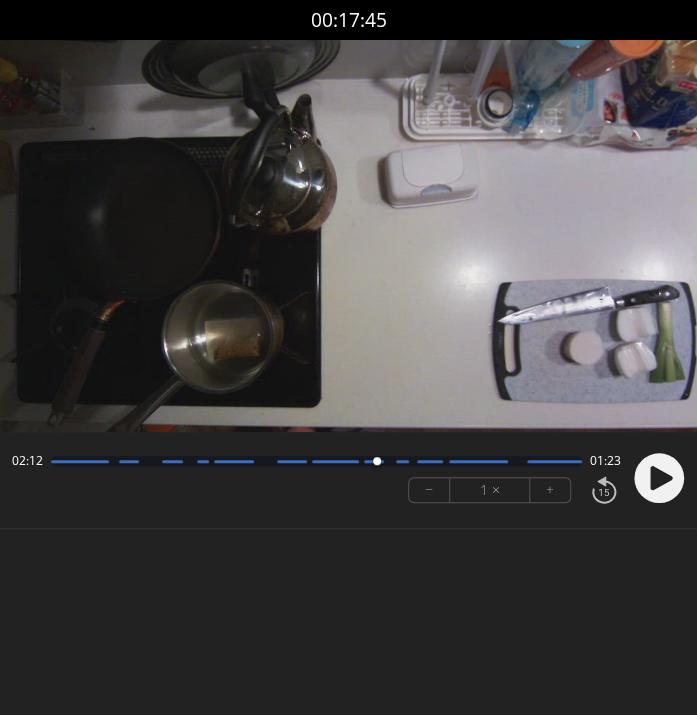 drag, startPoint x: 311, startPoint y: 459, endPoint x: 381, endPoint y: 460, distance: 70.00714 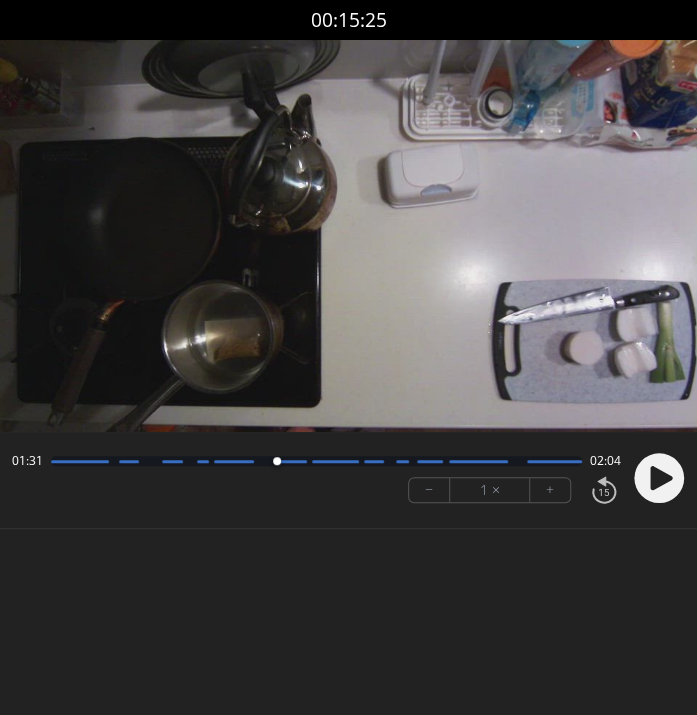 drag, startPoint x: 381, startPoint y: 460, endPoint x: 278, endPoint y: 464, distance: 103.077644 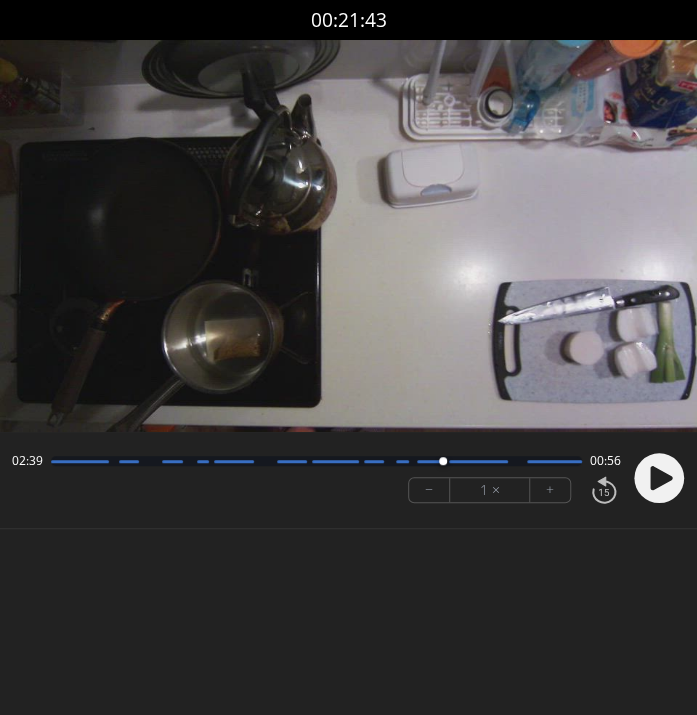 drag, startPoint x: 282, startPoint y: 461, endPoint x: 441, endPoint y: 458, distance: 159.0283 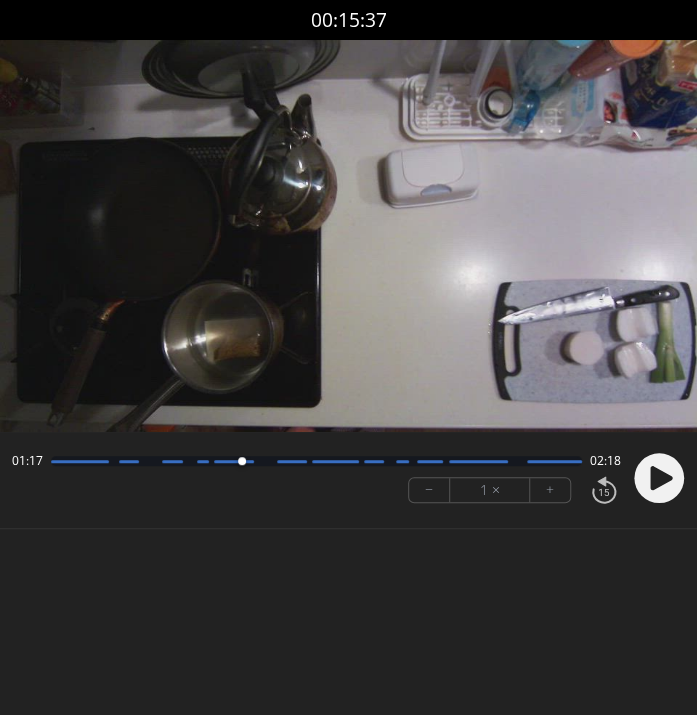 drag, startPoint x: 441, startPoint y: 458, endPoint x: 248, endPoint y: 458, distance: 193 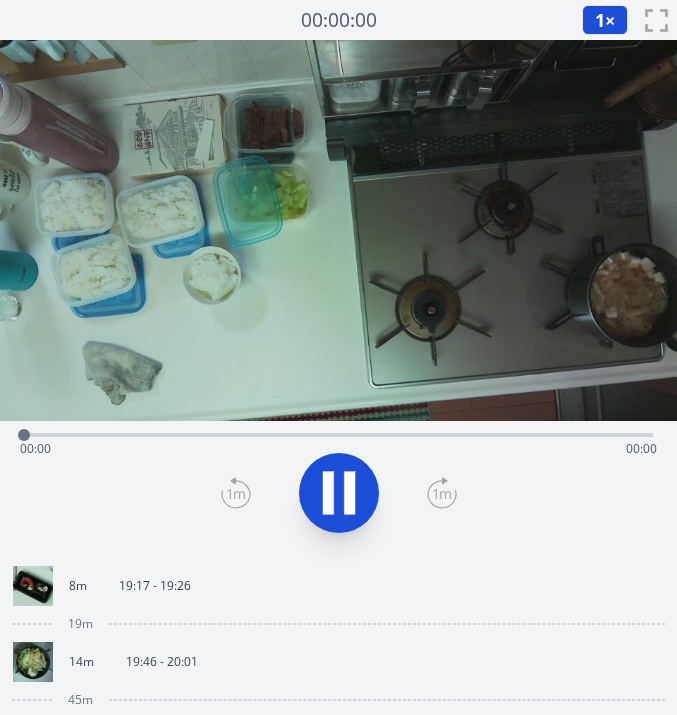 scroll, scrollTop: 0, scrollLeft: 0, axis: both 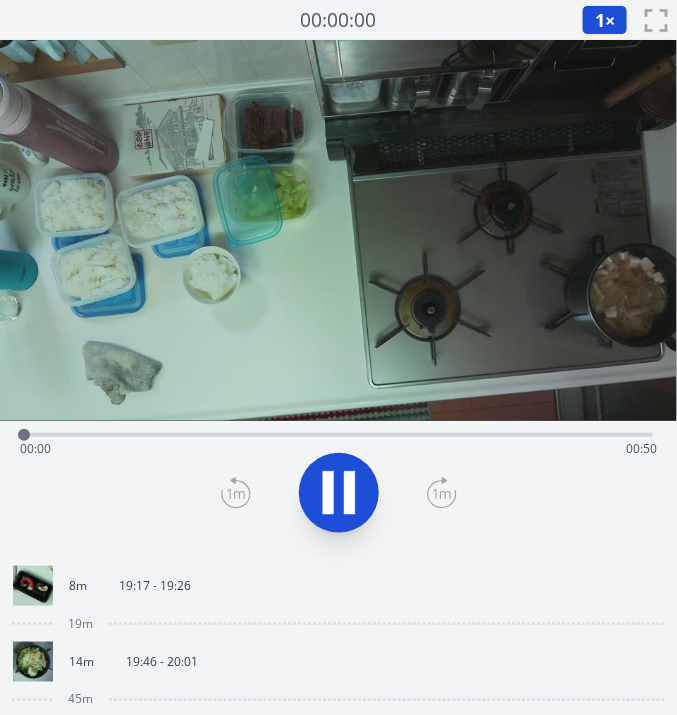 click 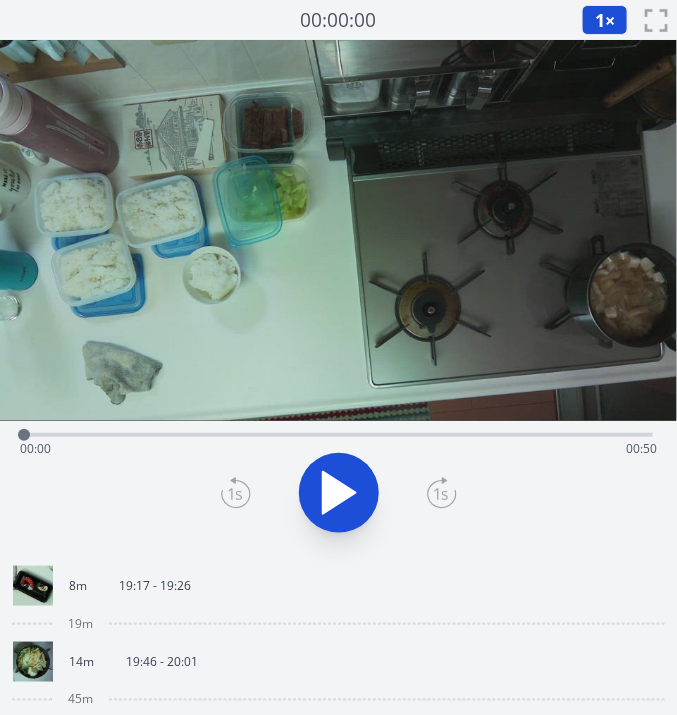 click 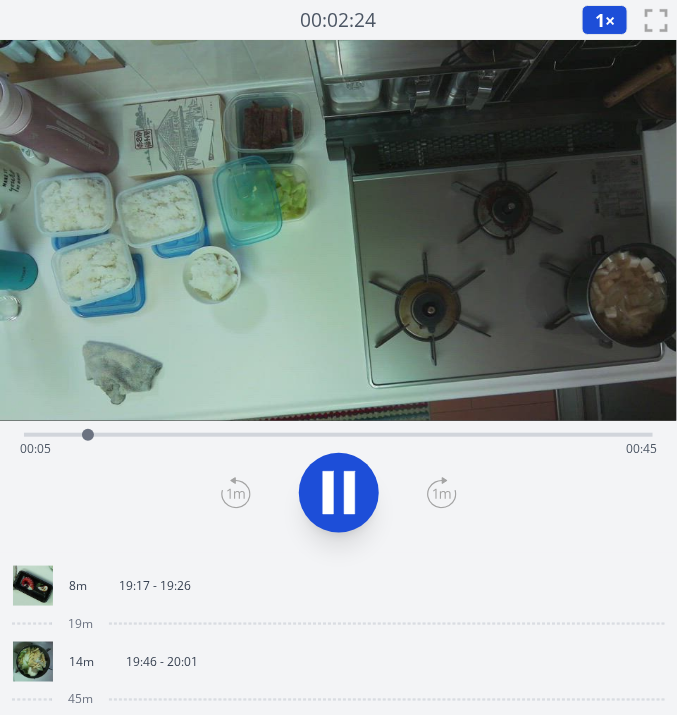 click on "8m
19:17
- 19:26" at bounding box center (330, 586) 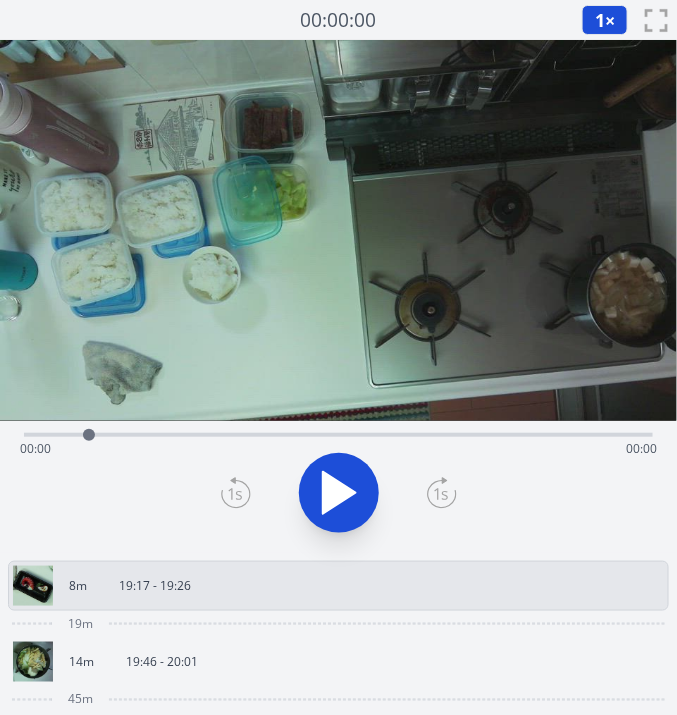 click 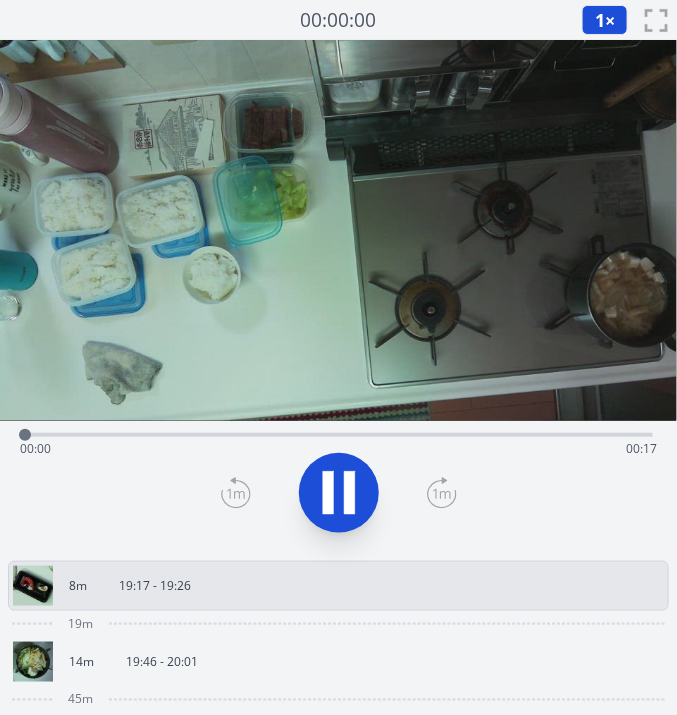 click 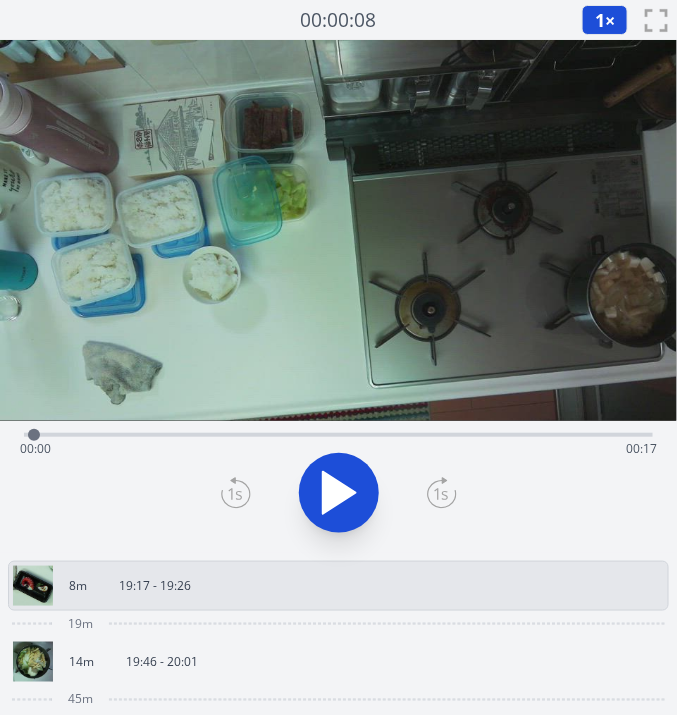 click 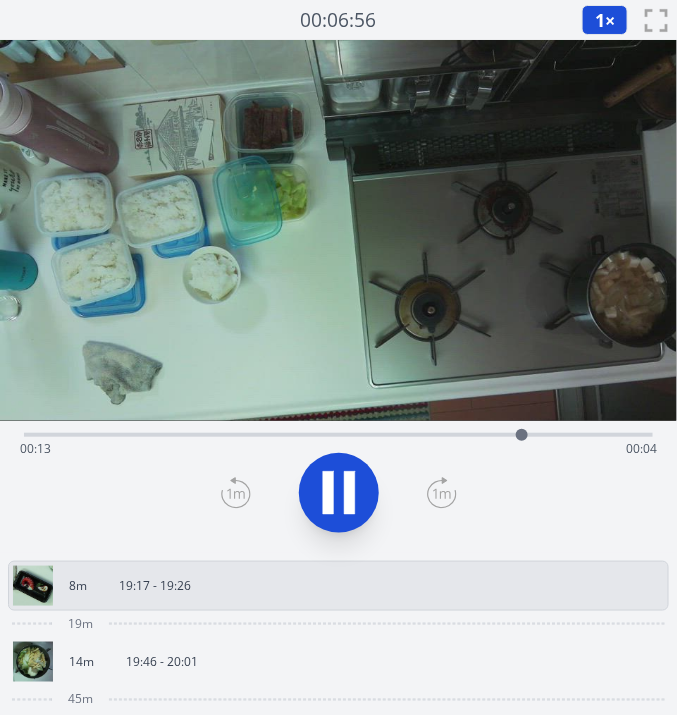 click on "14m
19:46
- 20:01" at bounding box center [330, 662] 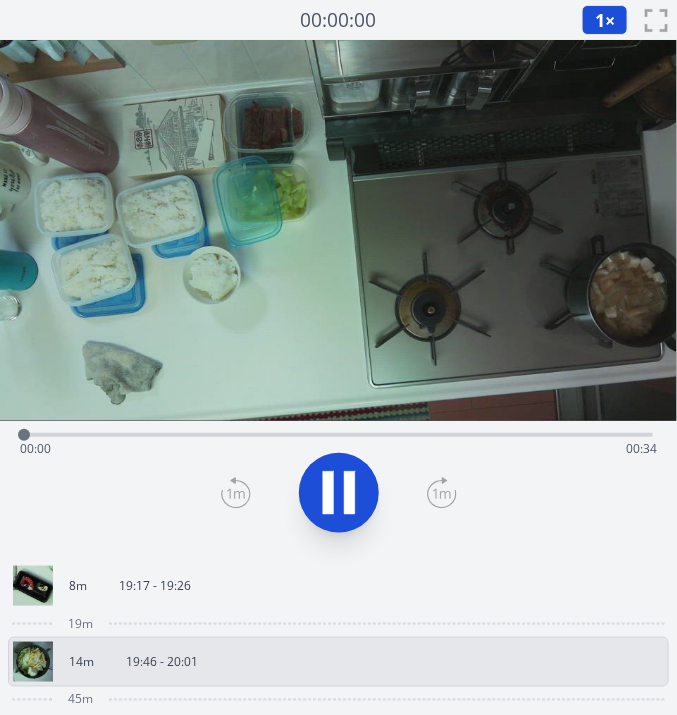 click 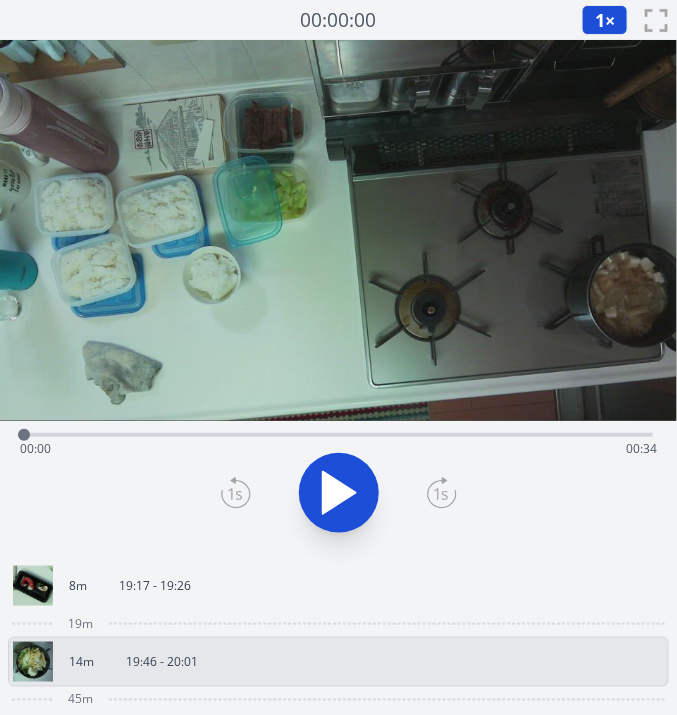 click 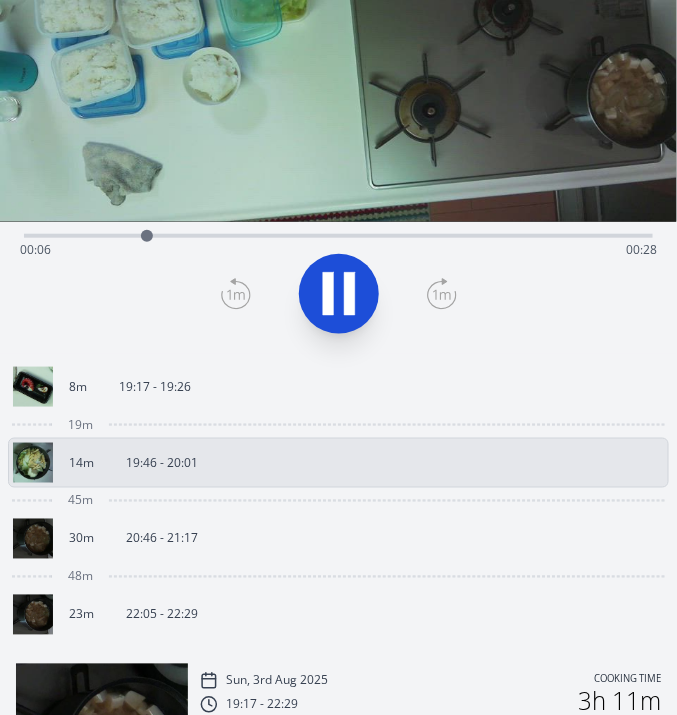 scroll, scrollTop: 201, scrollLeft: 0, axis: vertical 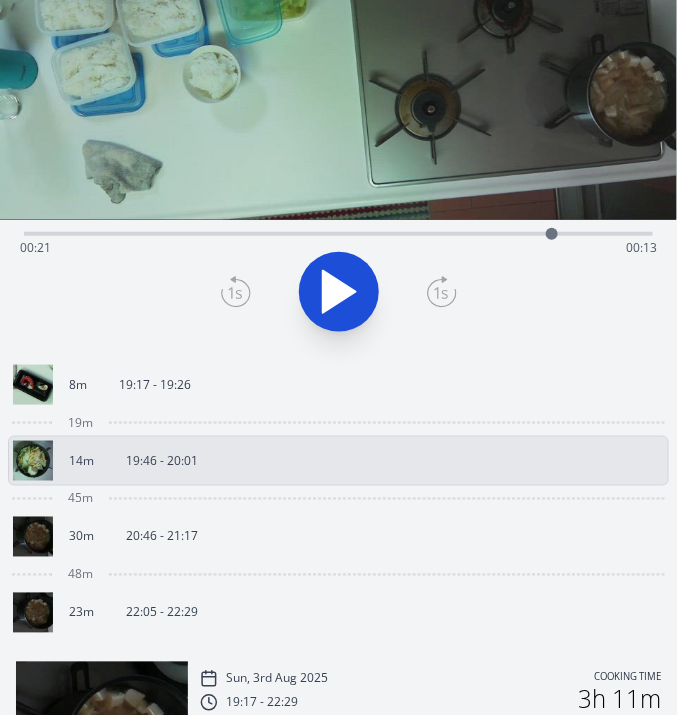 drag, startPoint x: 178, startPoint y: 236, endPoint x: 579, endPoint y: 250, distance: 401.24432 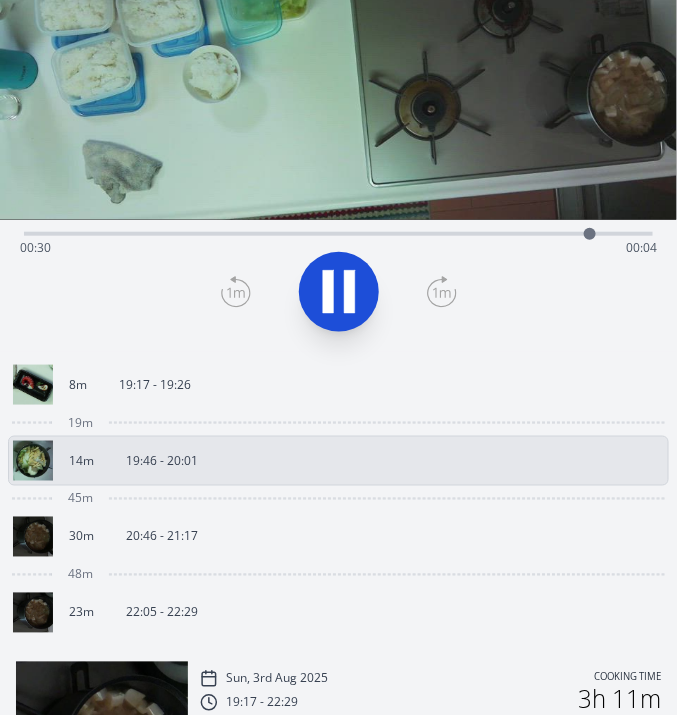 click on "20:46
- 21:17" at bounding box center [162, 537] 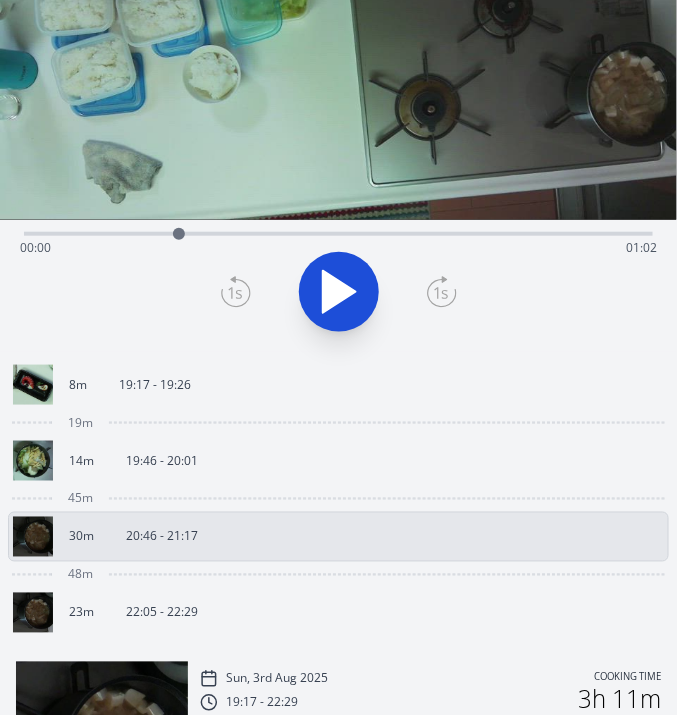 drag, startPoint x: 26, startPoint y: 227, endPoint x: 179, endPoint y: 227, distance: 153 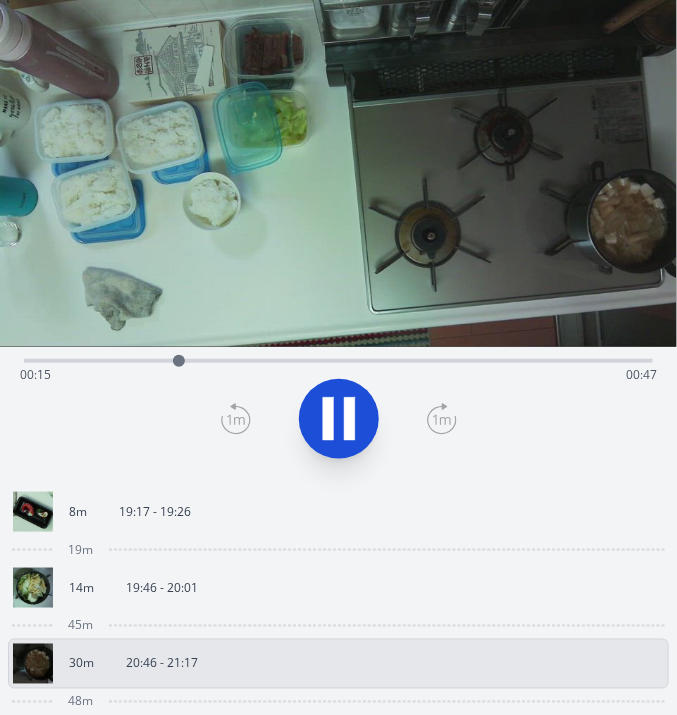 scroll, scrollTop: 75, scrollLeft: 0, axis: vertical 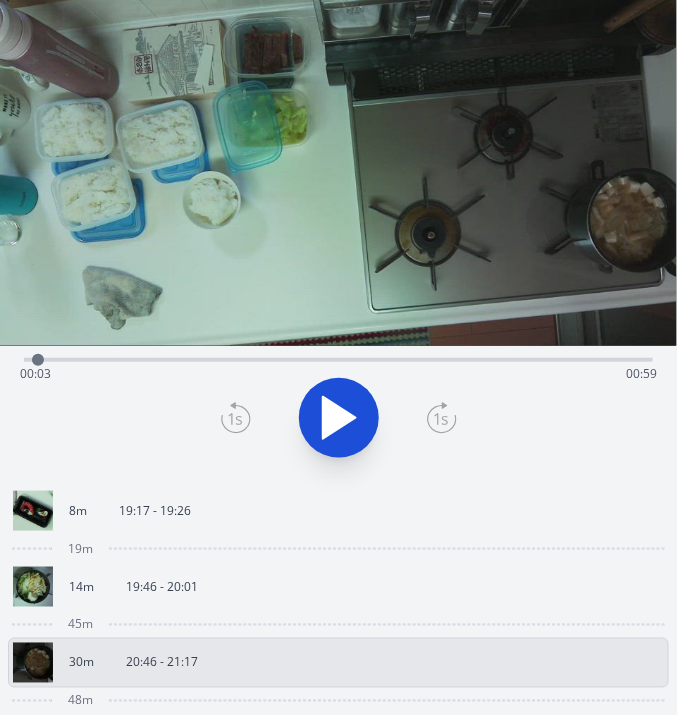 drag, startPoint x: 191, startPoint y: 359, endPoint x: 34, endPoint y: 367, distance: 157.20369 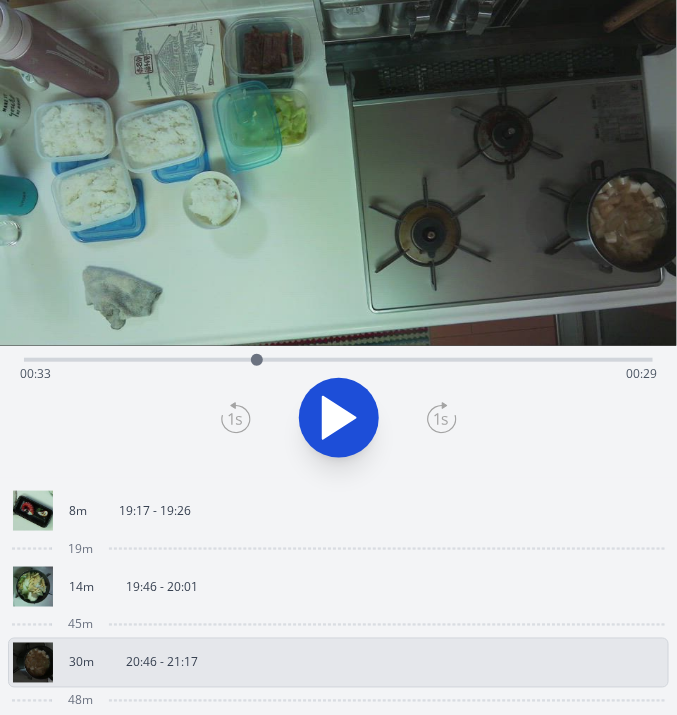 drag, startPoint x: 395, startPoint y: 357, endPoint x: 228, endPoint y: 366, distance: 167.24234 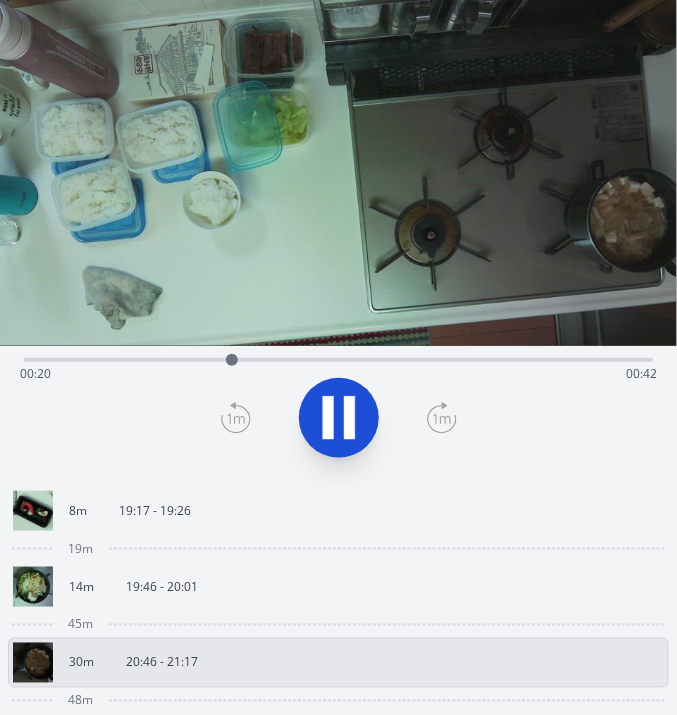 click 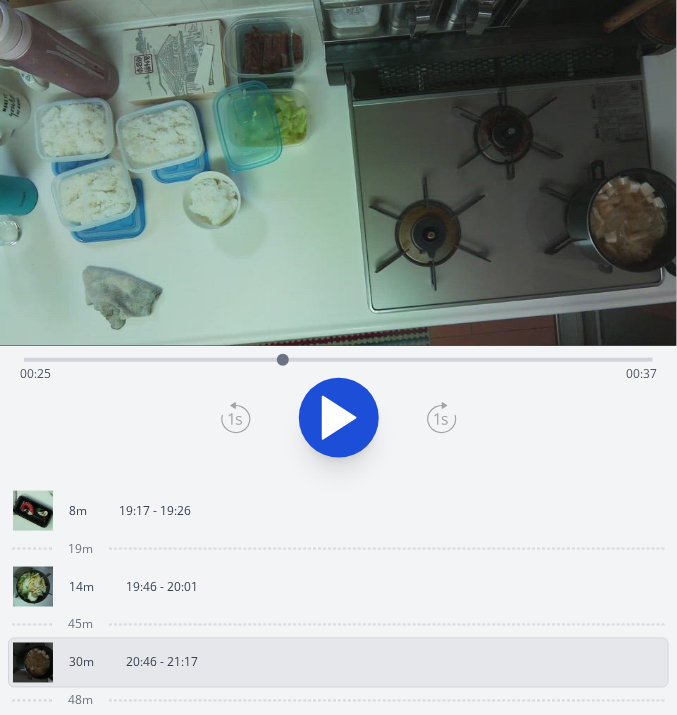 drag, startPoint x: 229, startPoint y: 357, endPoint x: 283, endPoint y: 341, distance: 56.32051 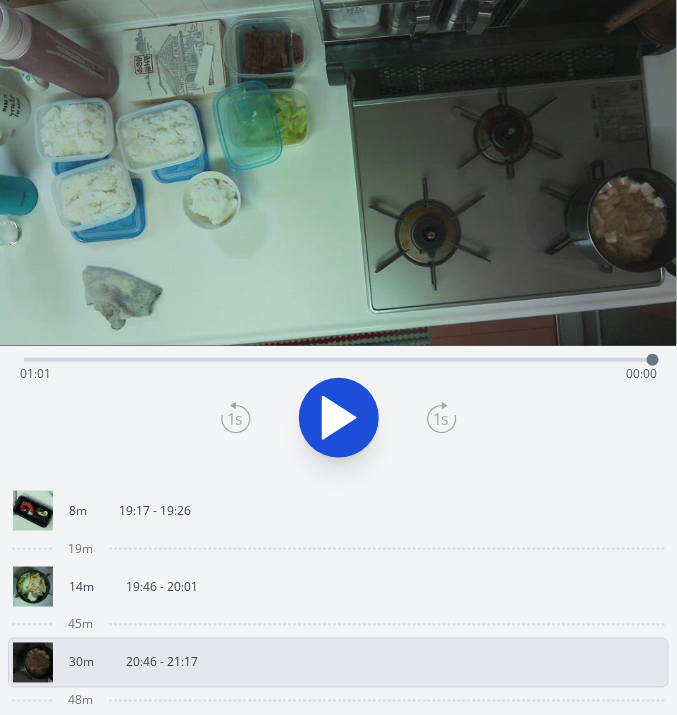 click 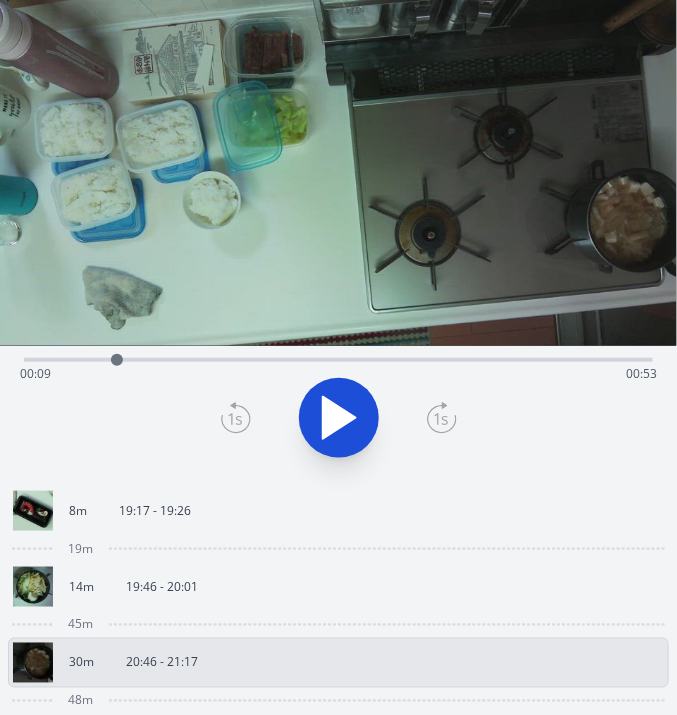 drag, startPoint x: 41, startPoint y: 360, endPoint x: 119, endPoint y: 371, distance: 78.77182 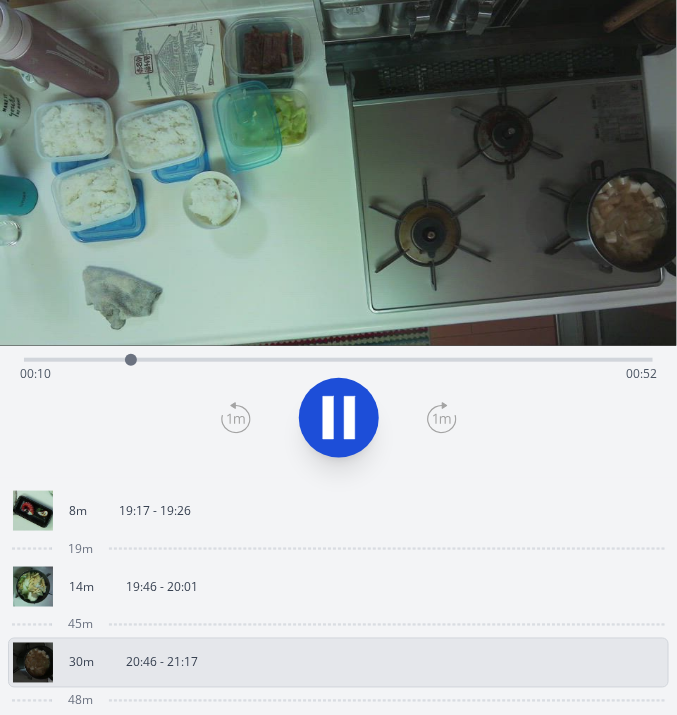 click 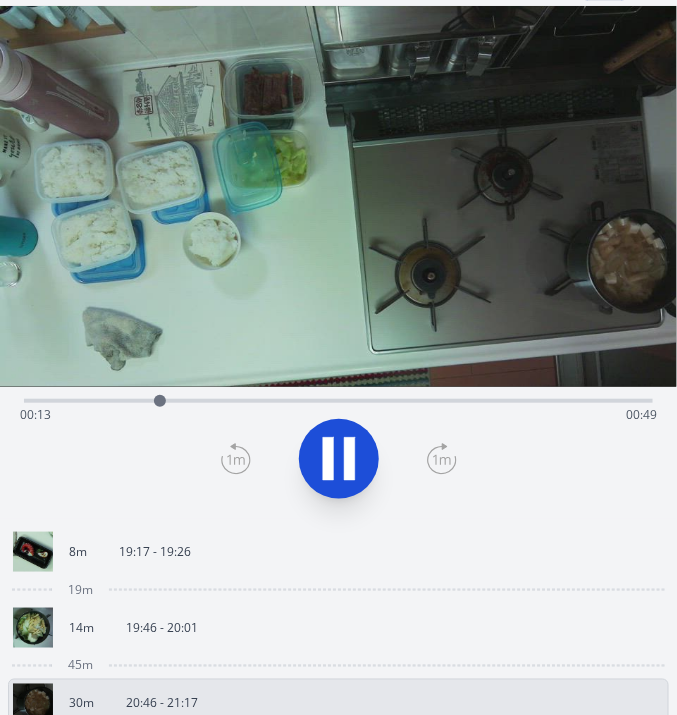 scroll, scrollTop: 0, scrollLeft: 0, axis: both 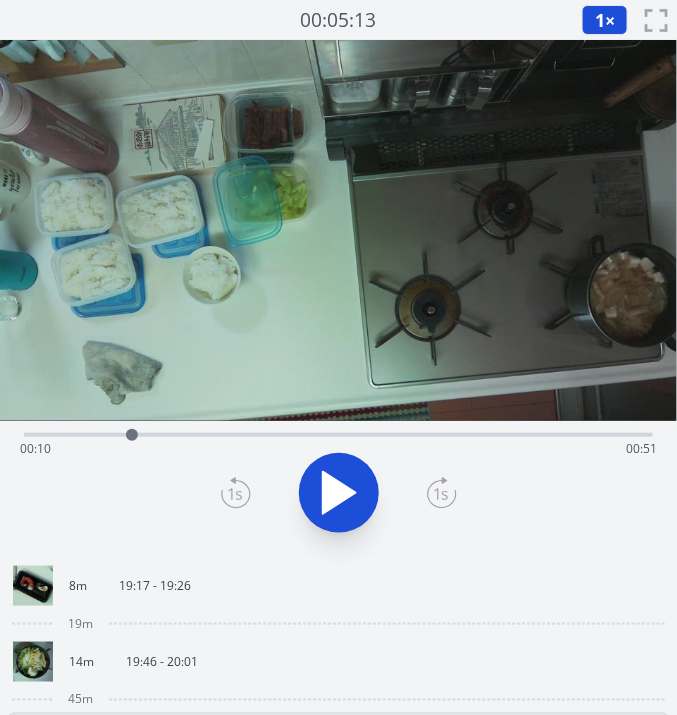drag, startPoint x: 181, startPoint y: 425, endPoint x: 133, endPoint y: 438, distance: 49.729267 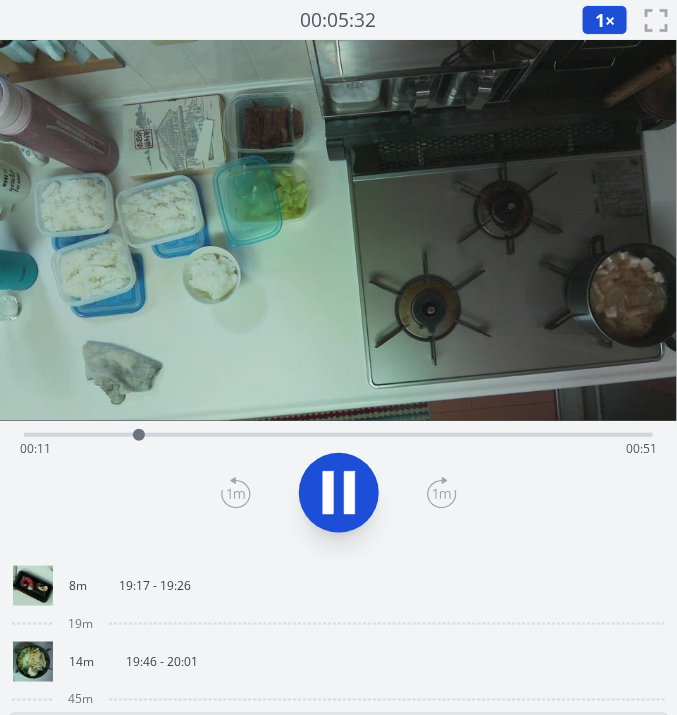 click at bounding box center [338, 493] 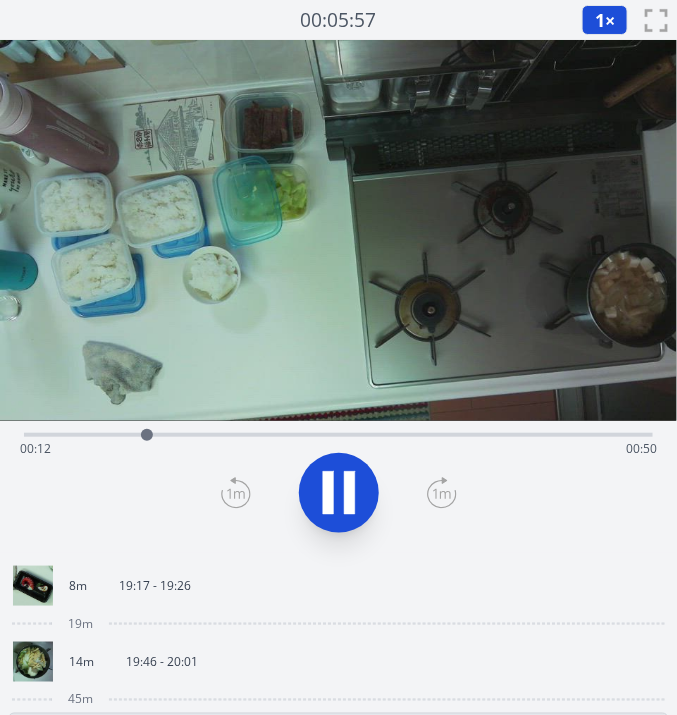 click 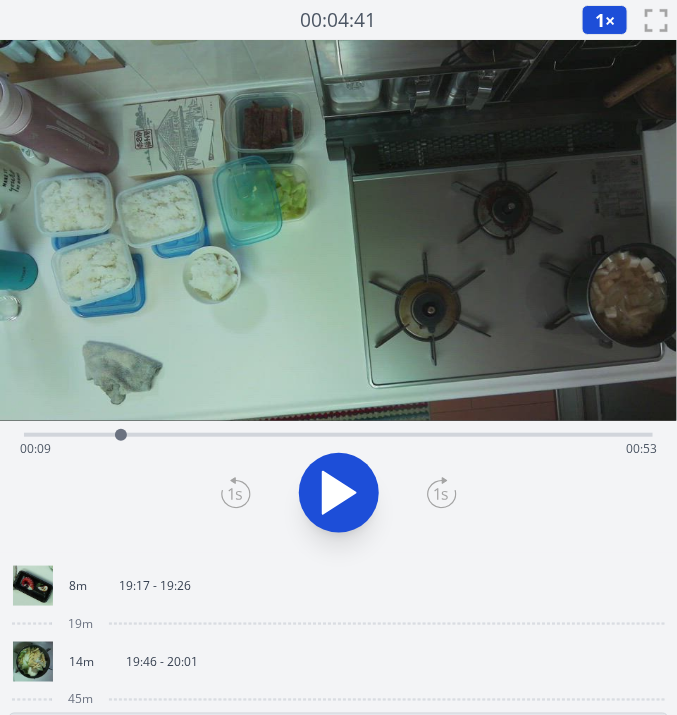 drag, startPoint x: 147, startPoint y: 435, endPoint x: 121, endPoint y: 439, distance: 26.305893 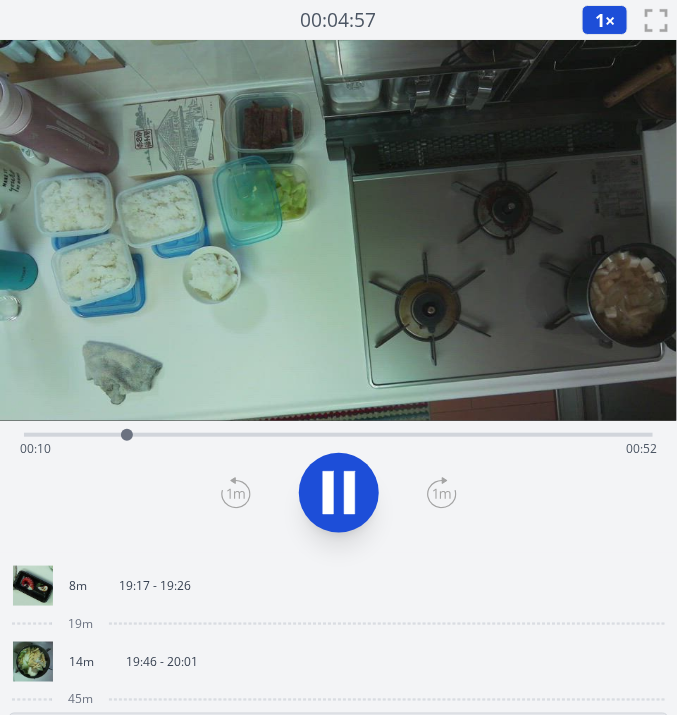 click 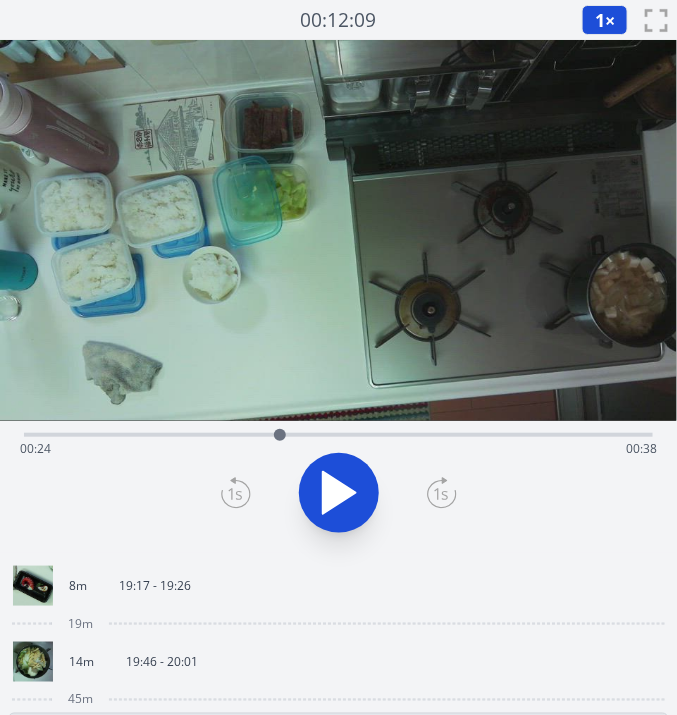 drag, startPoint x: 130, startPoint y: 434, endPoint x: 280, endPoint y: 428, distance: 150.11995 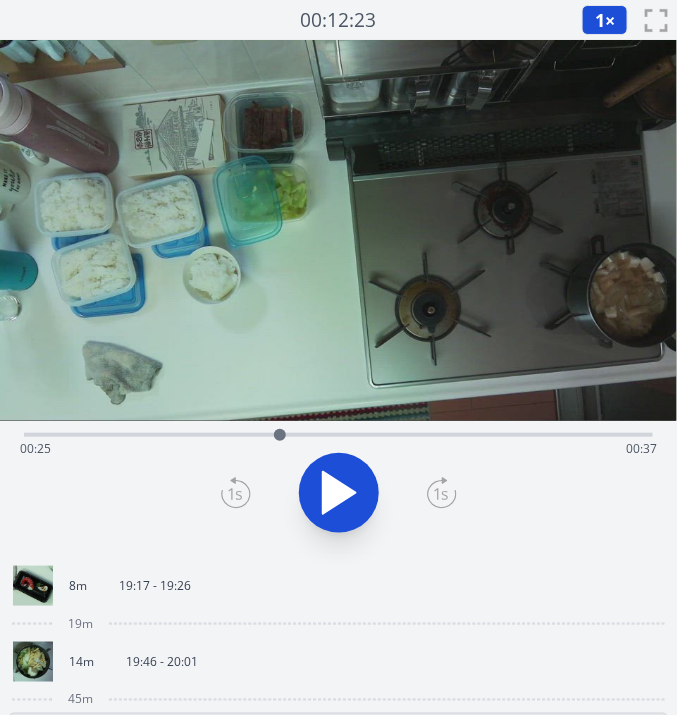 click on "8m
19:17
- 19:26" at bounding box center [338, 586] 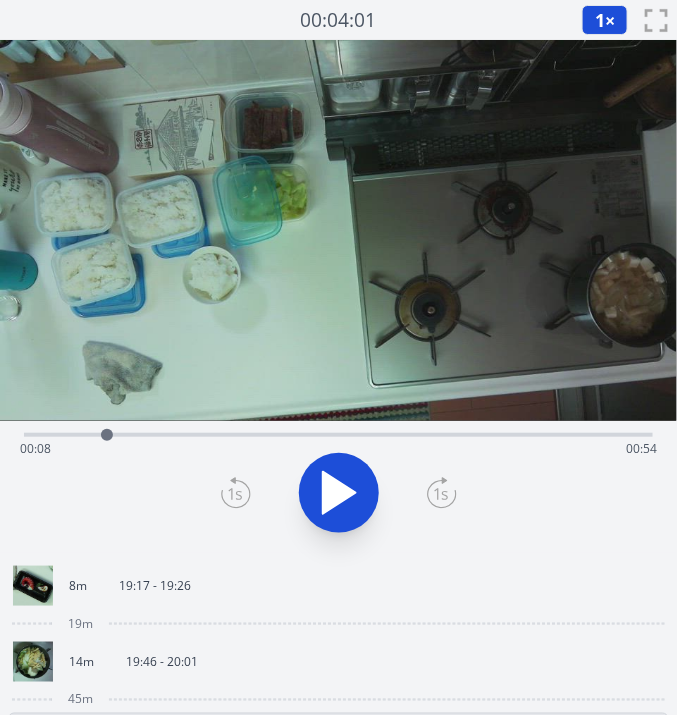drag, startPoint x: 278, startPoint y: 431, endPoint x: 109, endPoint y: 440, distance: 169.23947 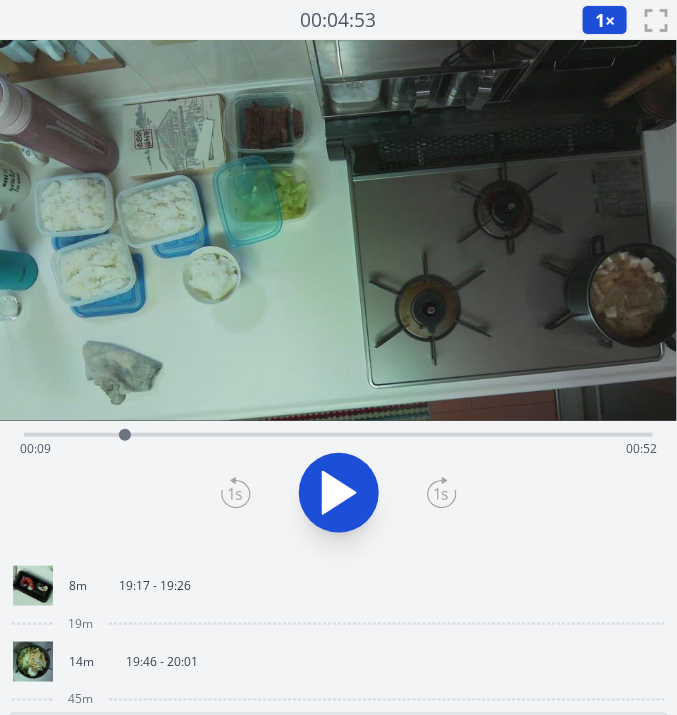 drag, startPoint x: 109, startPoint y: 440, endPoint x: 125, endPoint y: 442, distance: 16.124516 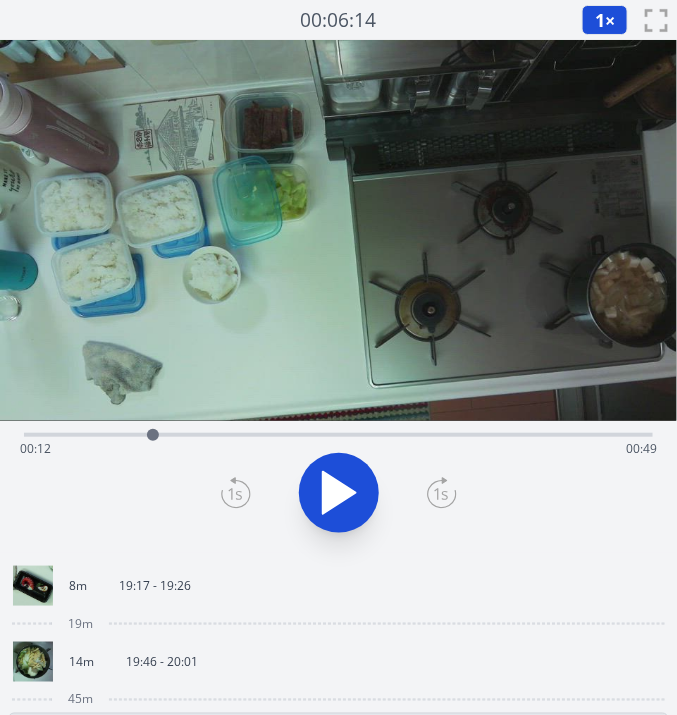 drag, startPoint x: 125, startPoint y: 442, endPoint x: 154, endPoint y: 442, distance: 29 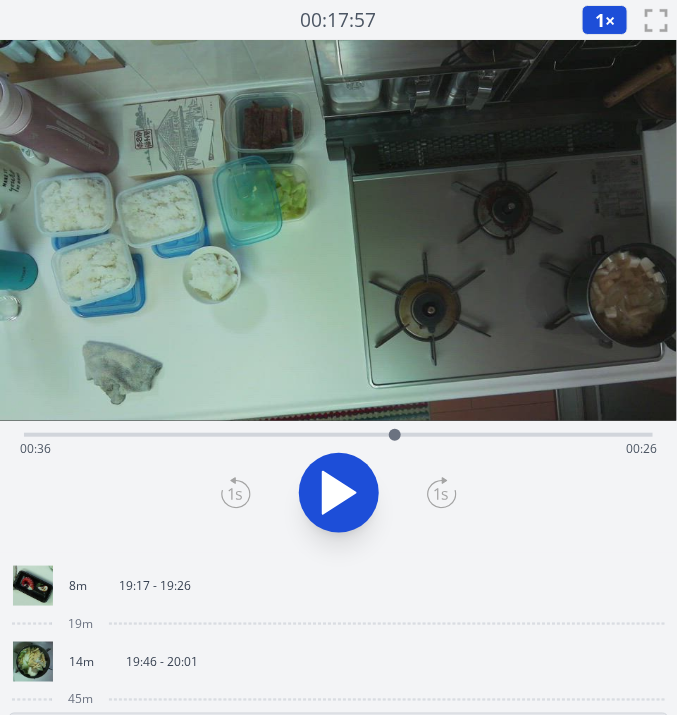 drag, startPoint x: 156, startPoint y: 435, endPoint x: 395, endPoint y: 449, distance: 239.40968 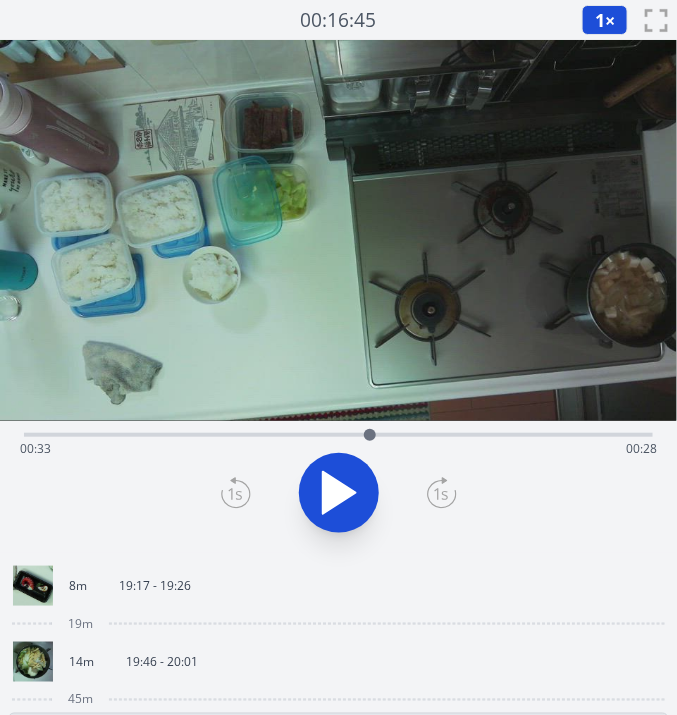 drag, startPoint x: 401, startPoint y: 431, endPoint x: 370, endPoint y: 439, distance: 32.01562 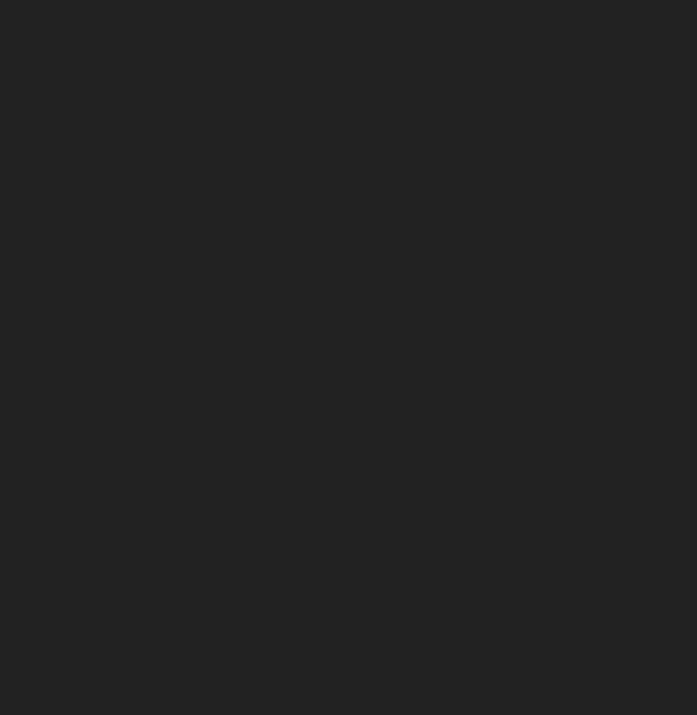 scroll, scrollTop: 0, scrollLeft: 0, axis: both 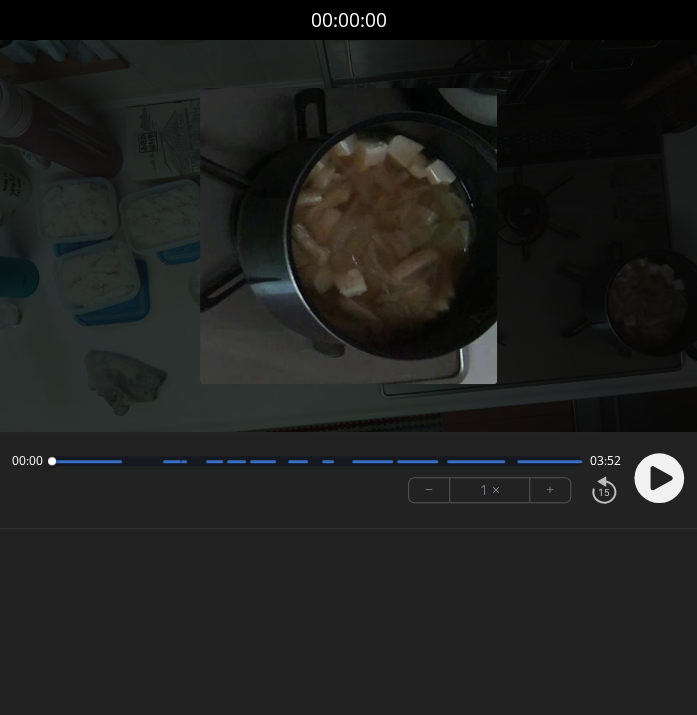 click 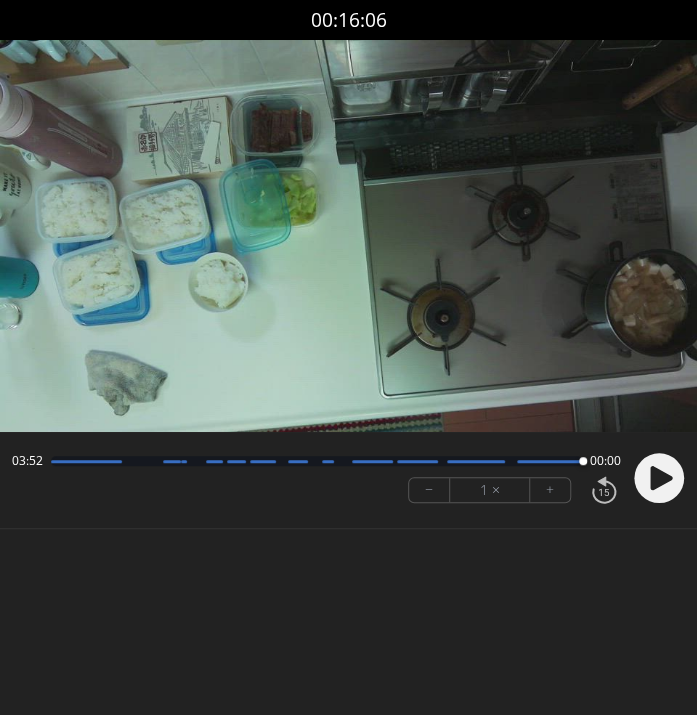 click on "Permission to record audio We need to use the microphone to record your voiceover for coaching. Tap Settings > Privacy > App Permissions > Microphone > turn on permission for your internet browser (e.g. Chrome) Permission to record audio We need to use the microphone to record your voiceover for coaching. Open Settings Permission to record audio We need to use the microphone to record your voiceover for coaching. Go to Settings or Preferences and give permission for moment to use the microphone" at bounding box center [348, 307] 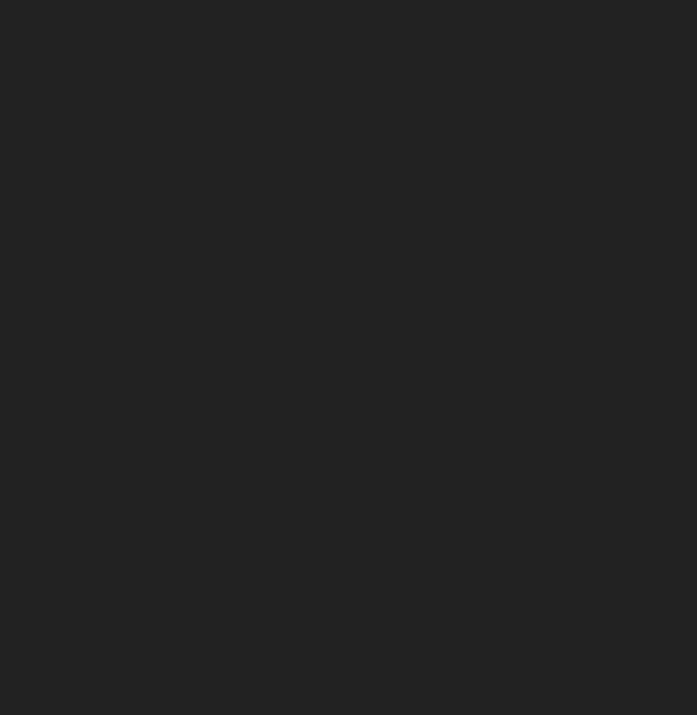 scroll, scrollTop: 0, scrollLeft: 0, axis: both 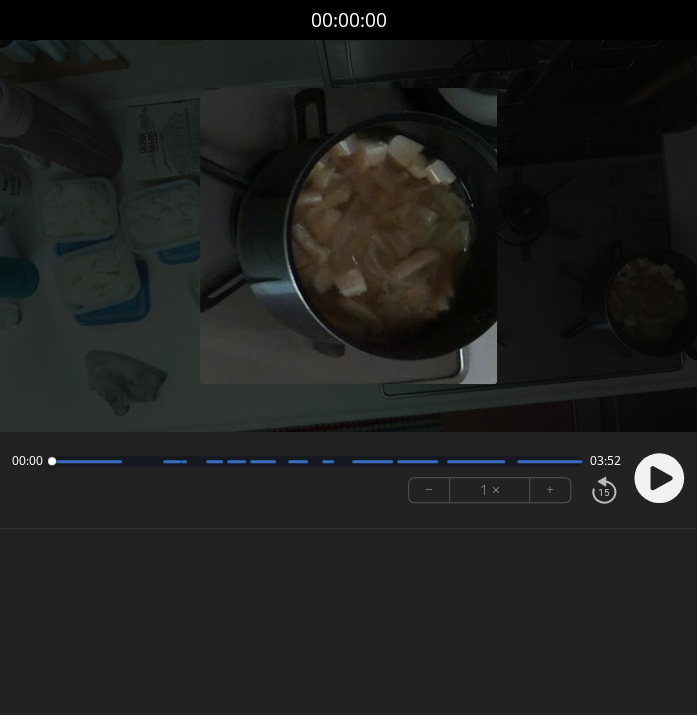 click 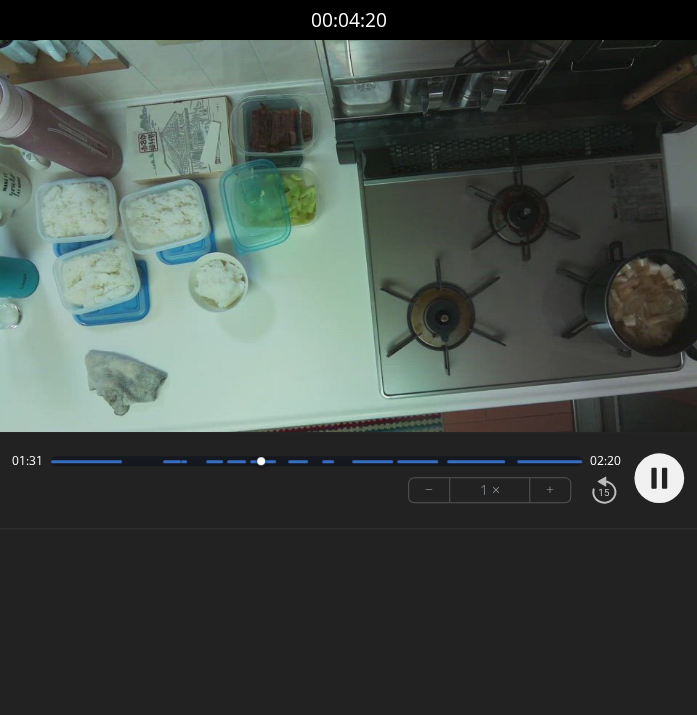 drag, startPoint x: 65, startPoint y: 457, endPoint x: 260, endPoint y: 465, distance: 195.16403 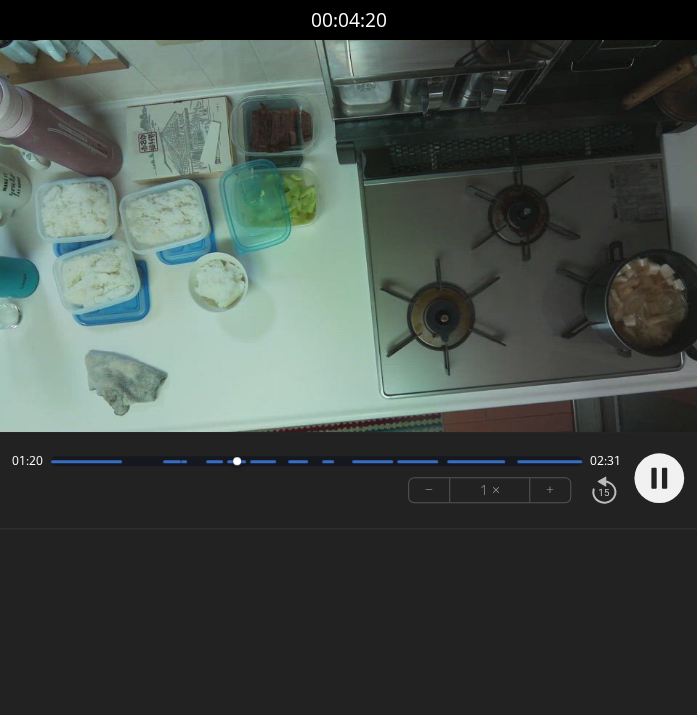 drag, startPoint x: 260, startPoint y: 465, endPoint x: 236, endPoint y: 467, distance: 24.083189 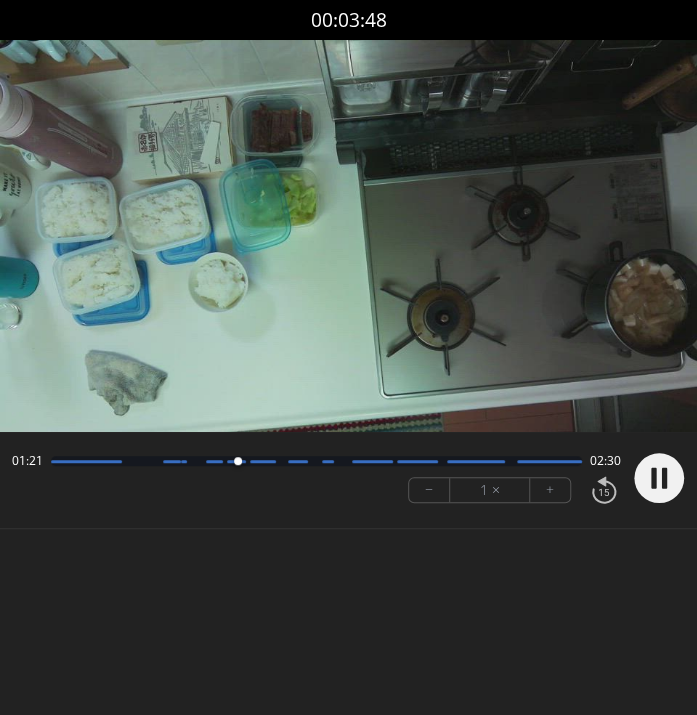 click 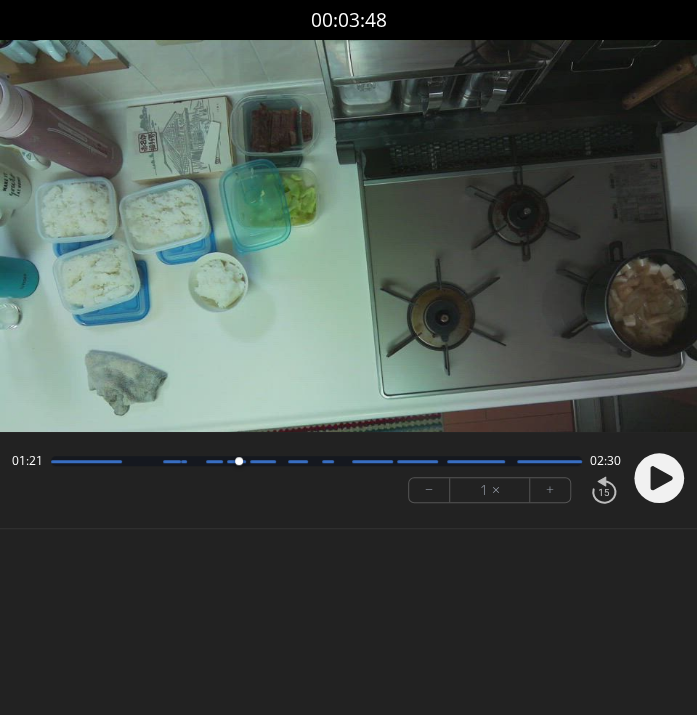click 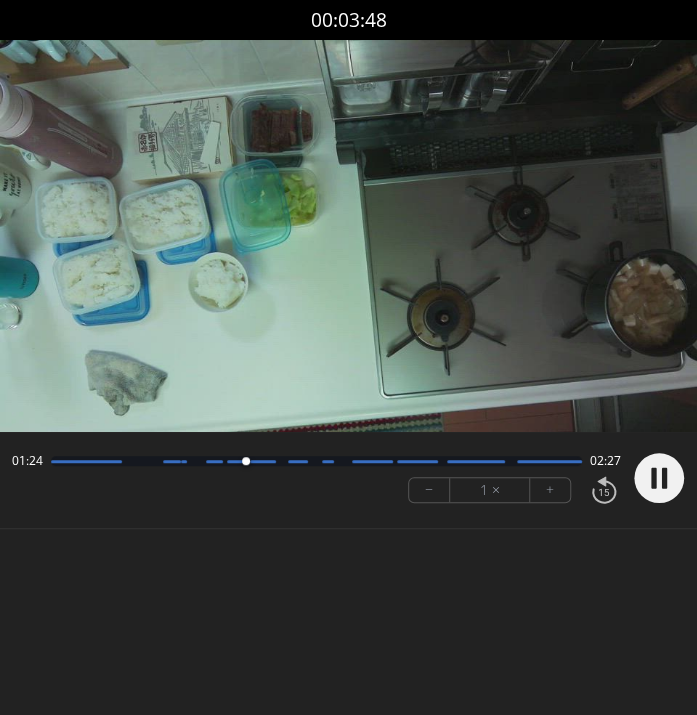 click 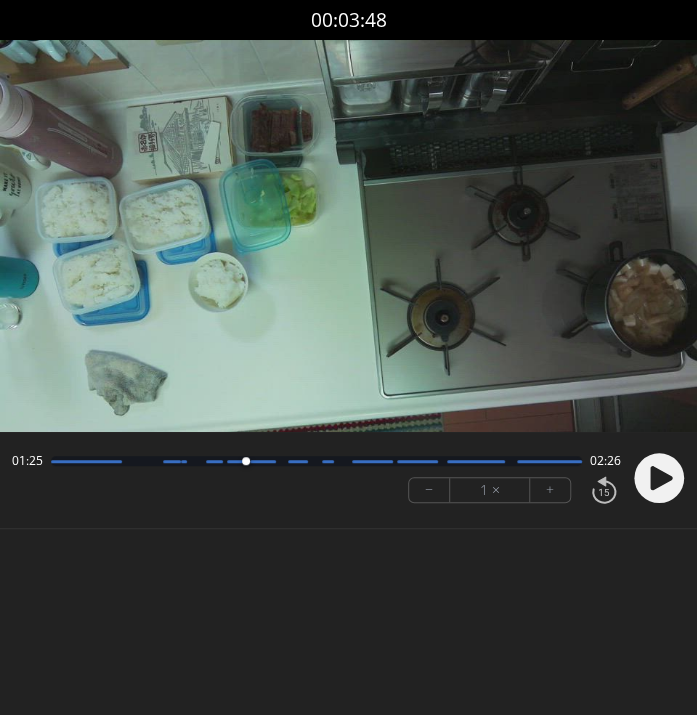 click 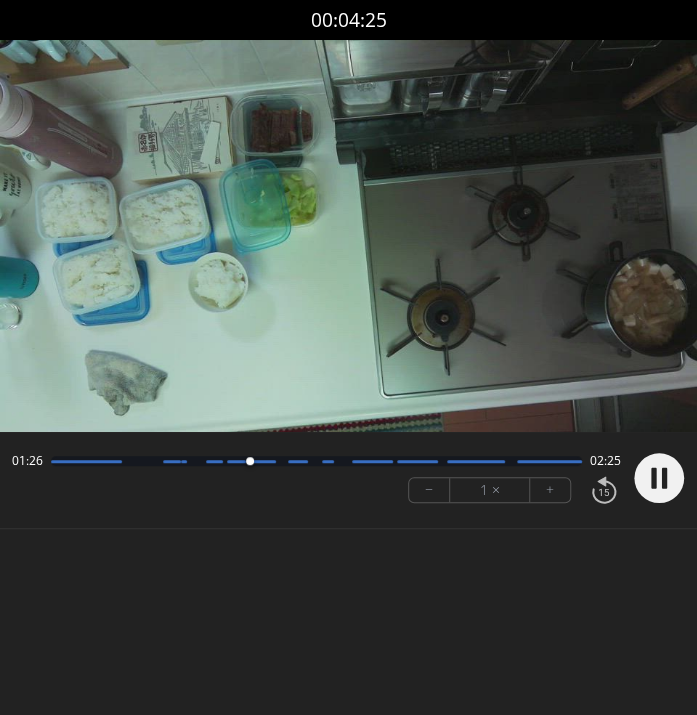 click 